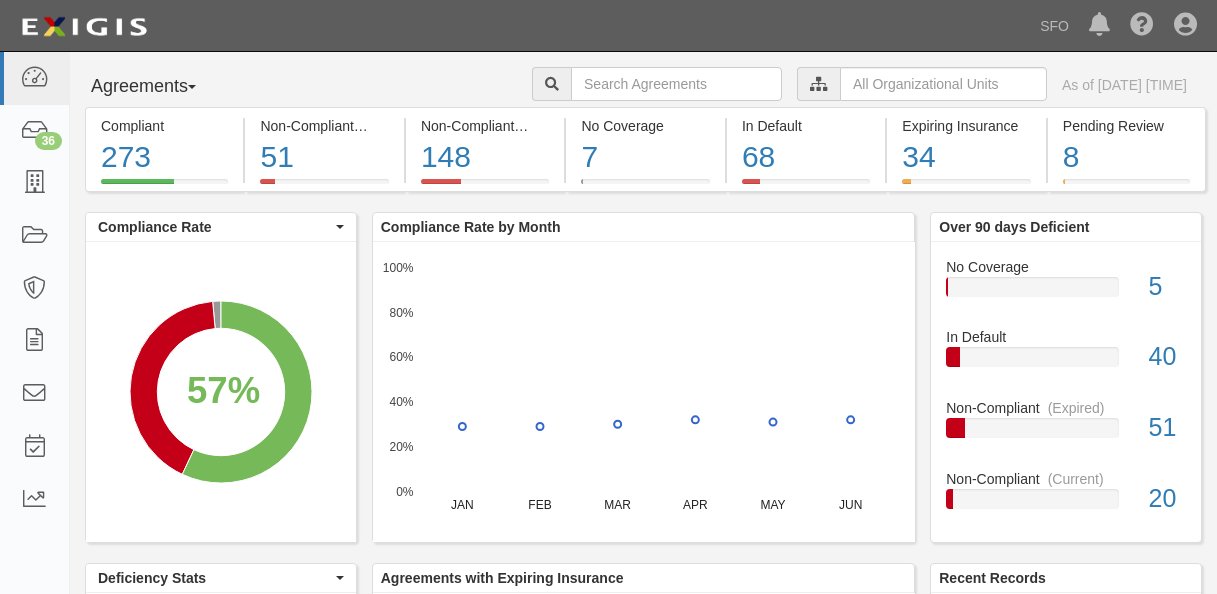 scroll, scrollTop: 0, scrollLeft: 0, axis: both 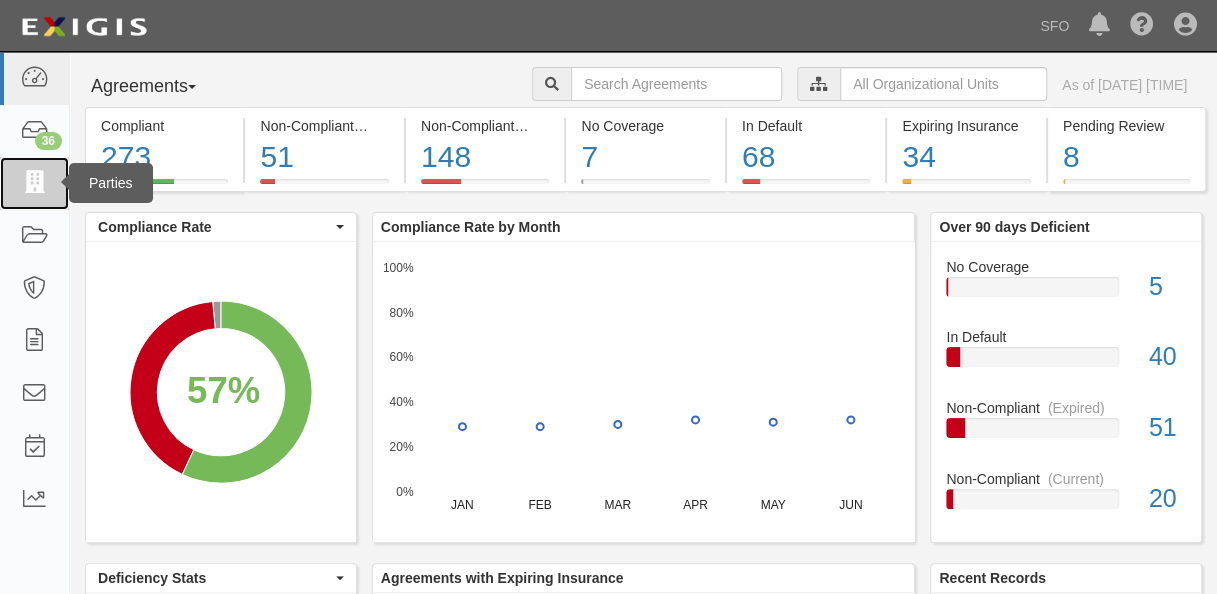 click at bounding box center (34, 183) 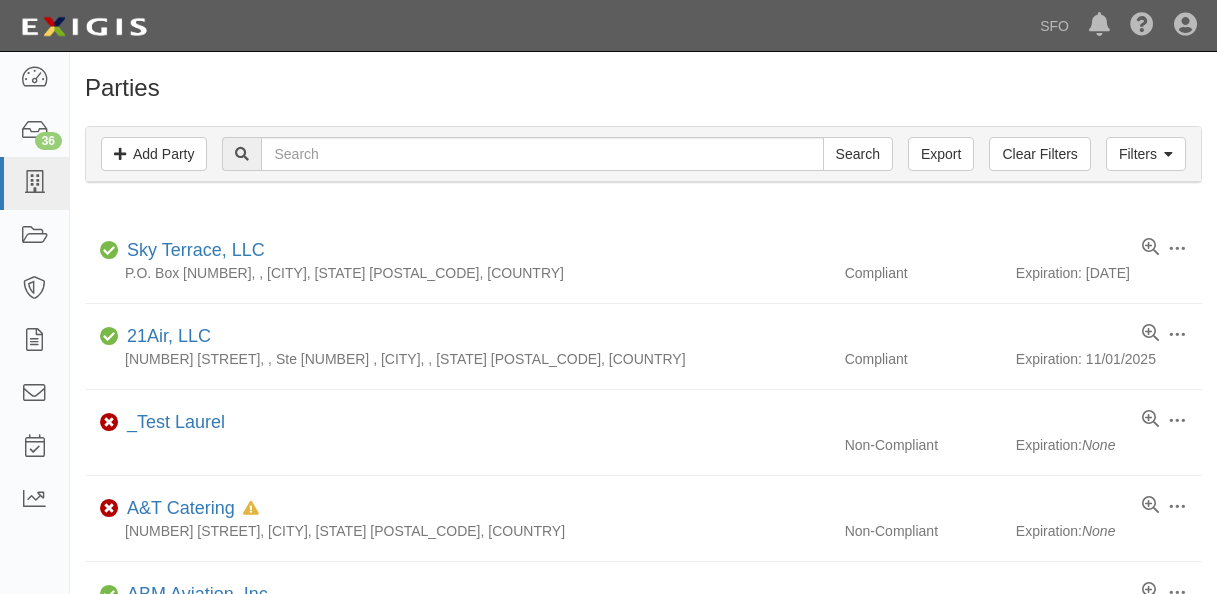 scroll, scrollTop: 0, scrollLeft: 0, axis: both 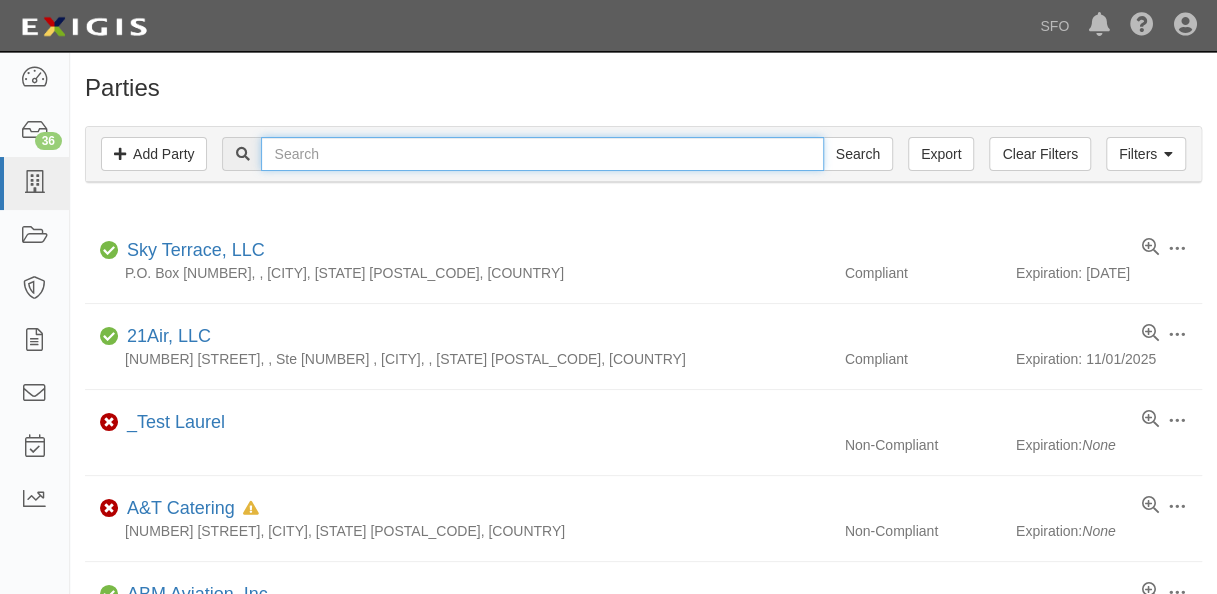 click at bounding box center (542, 154) 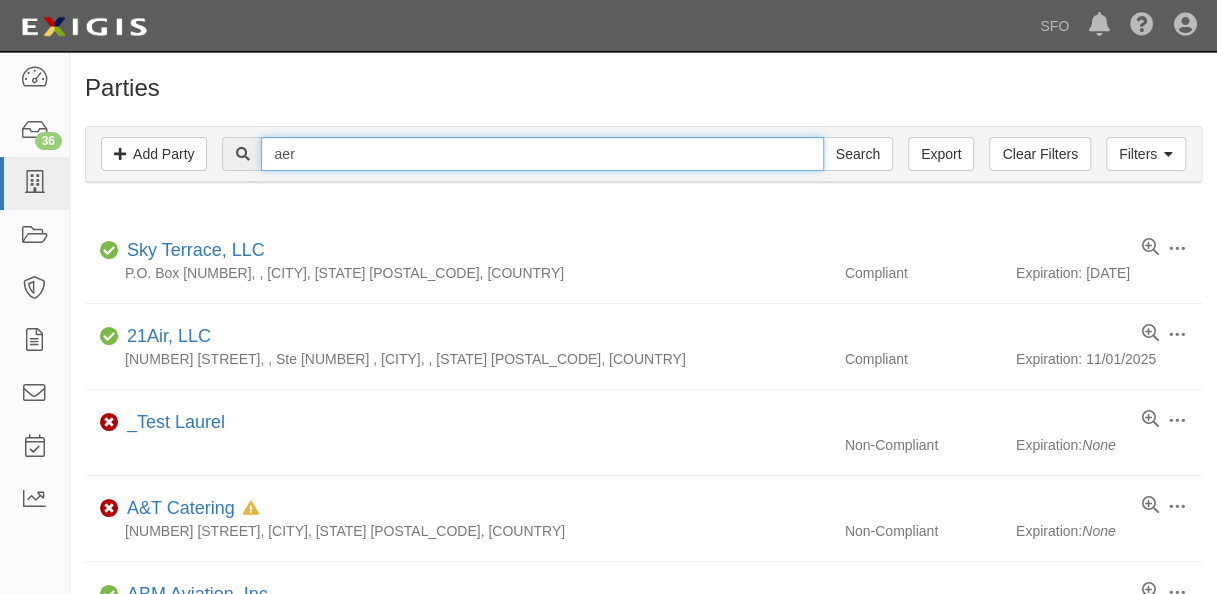 type on "aer" 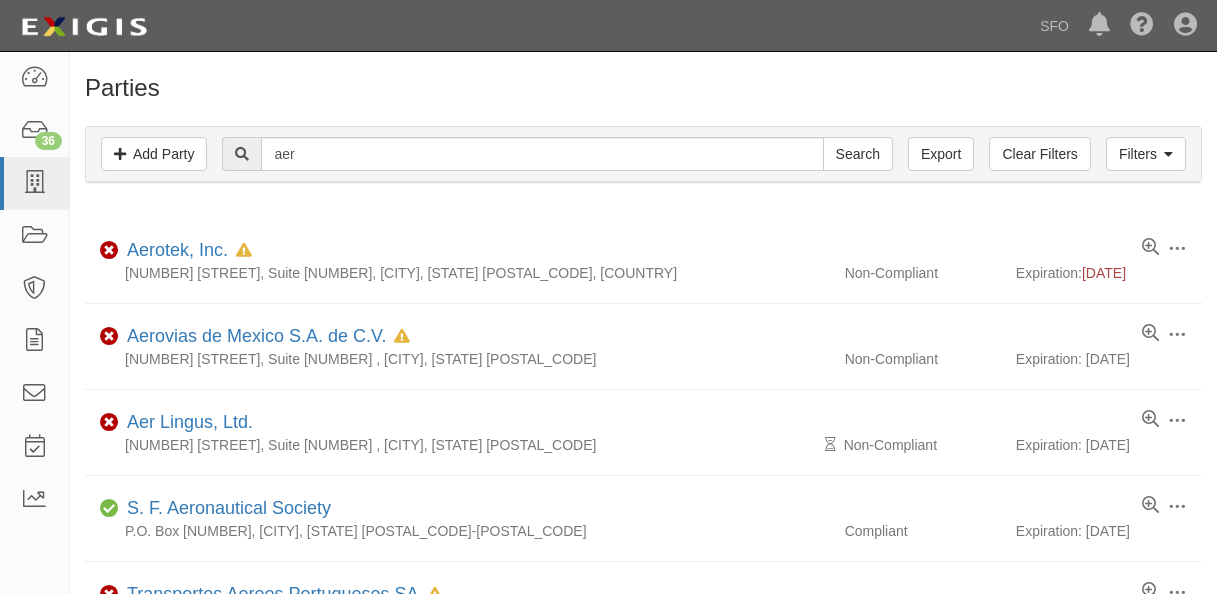 scroll, scrollTop: 0, scrollLeft: 0, axis: both 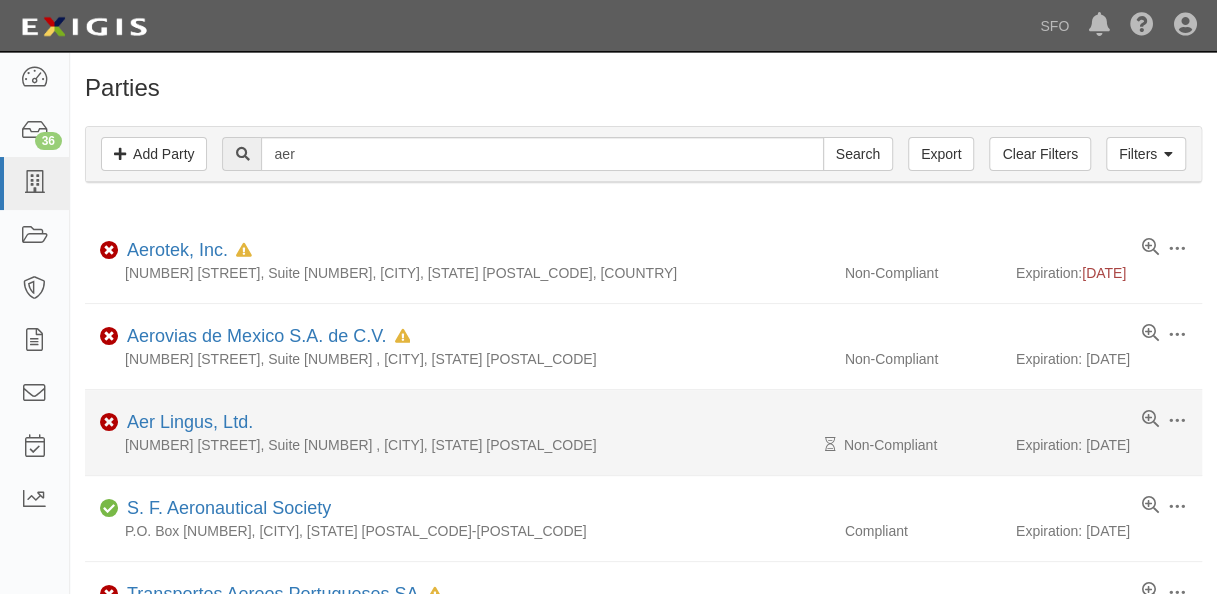 click on "Edit Log activity Add task Send message Archive Non-Compliant Aer Lingus, Ltd. 300 Jericho Quadrangle, Suite 130 , Jericho, NY 11753, United States Pending Review Non-Compliant Expiration:  03/31/2026 1 agreement: Non-Compliant AV AL LEASE AND USE 7 days (since 06/30/2025)" at bounding box center (643, 433) 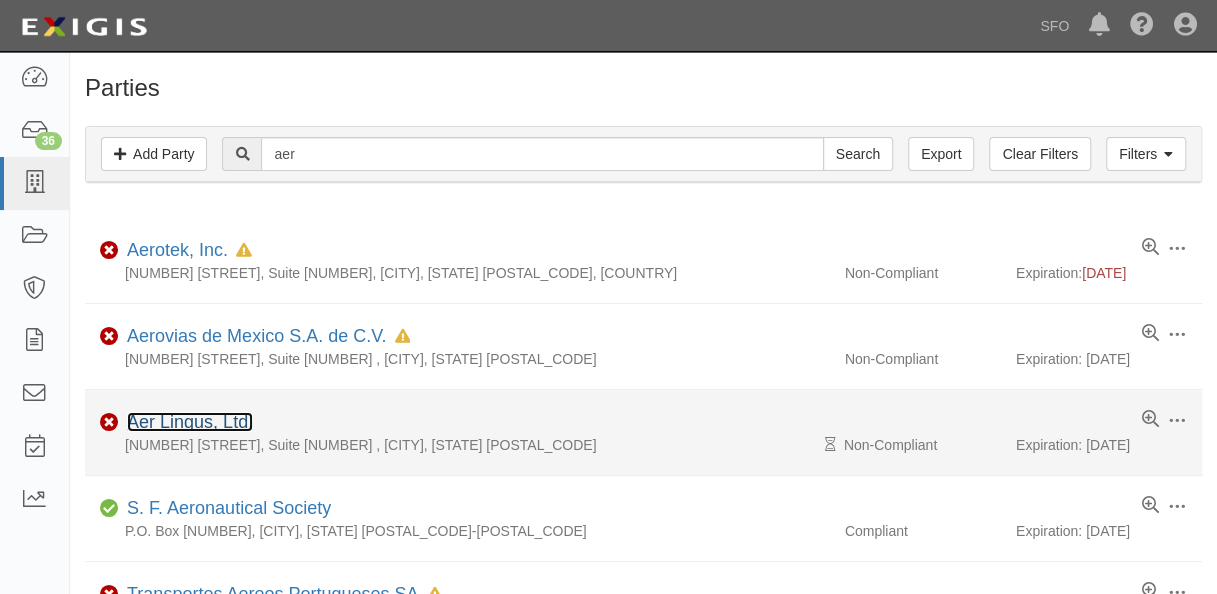 click on "Aer Lingus, Ltd." at bounding box center [190, 422] 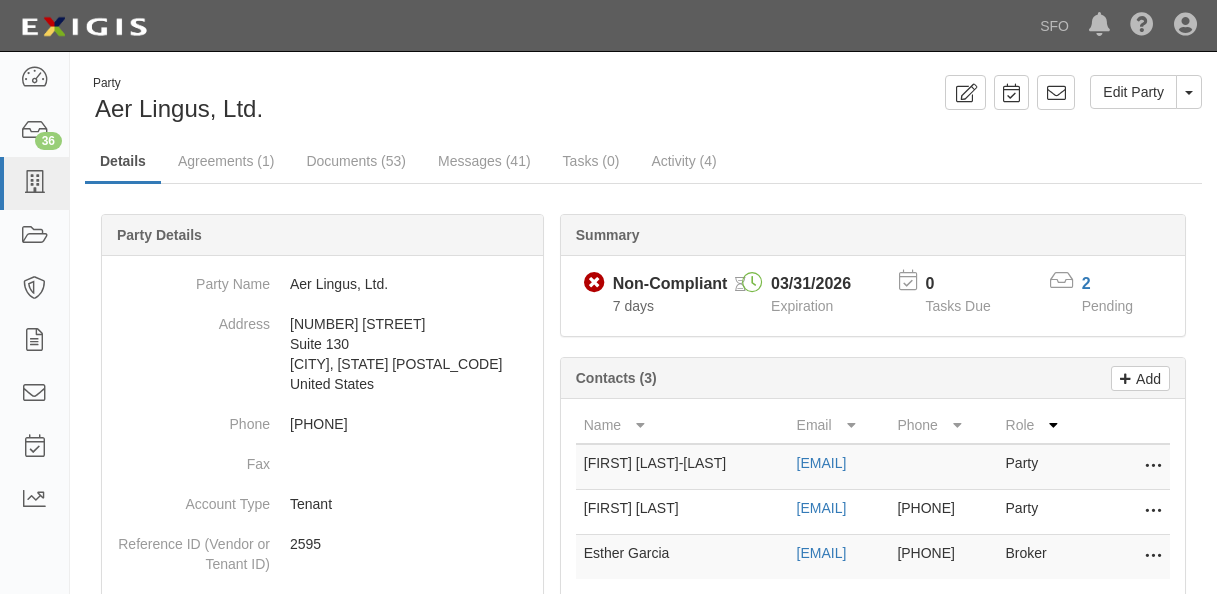 scroll, scrollTop: 0, scrollLeft: 0, axis: both 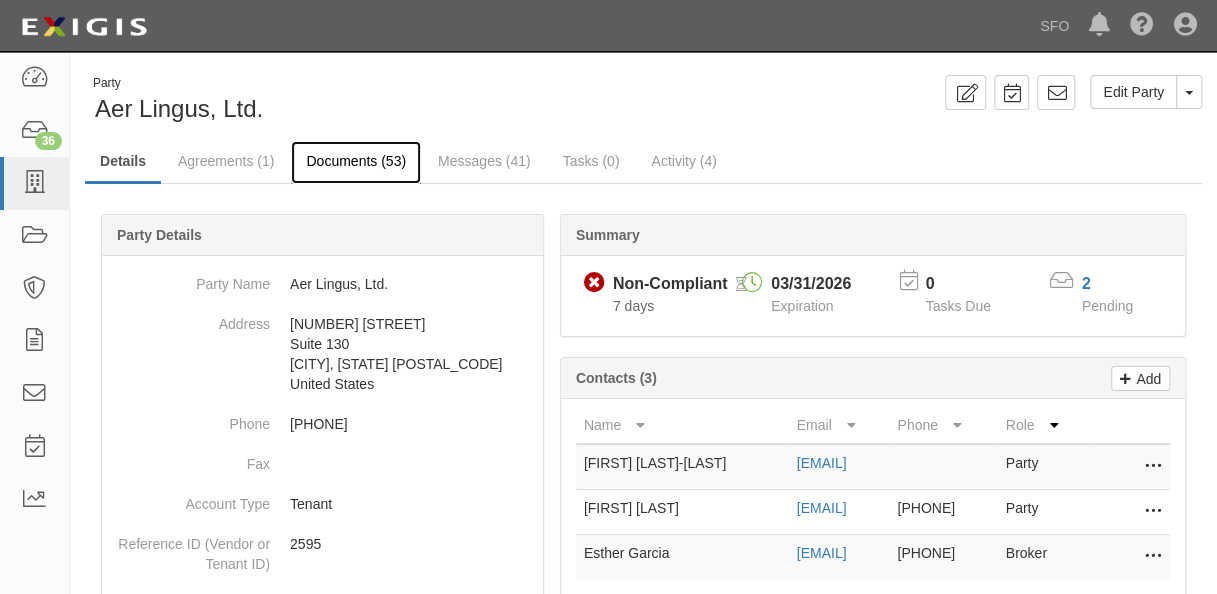 click on "Documents (53)" at bounding box center (356, 162) 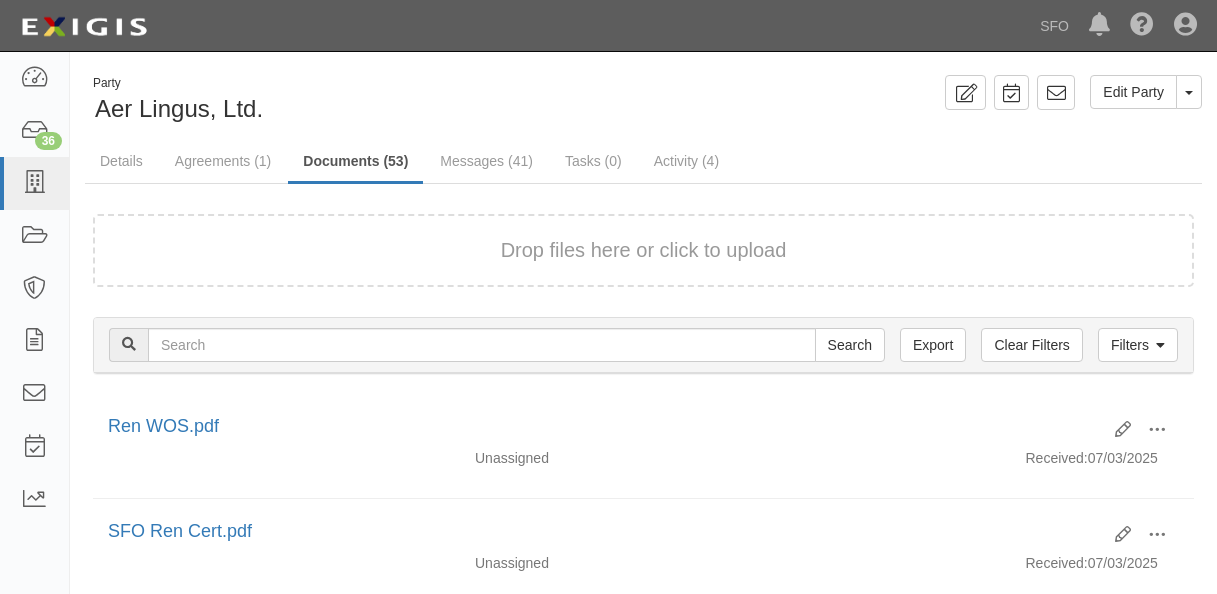 scroll, scrollTop: 0, scrollLeft: 0, axis: both 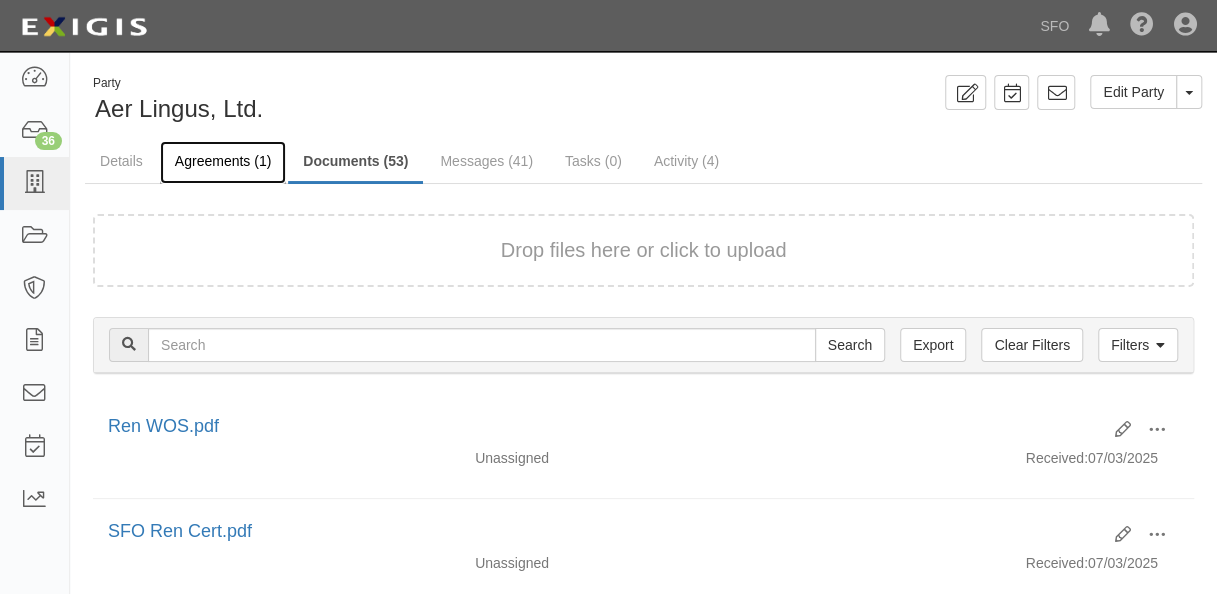 click on "Agreements (1)" at bounding box center (223, 162) 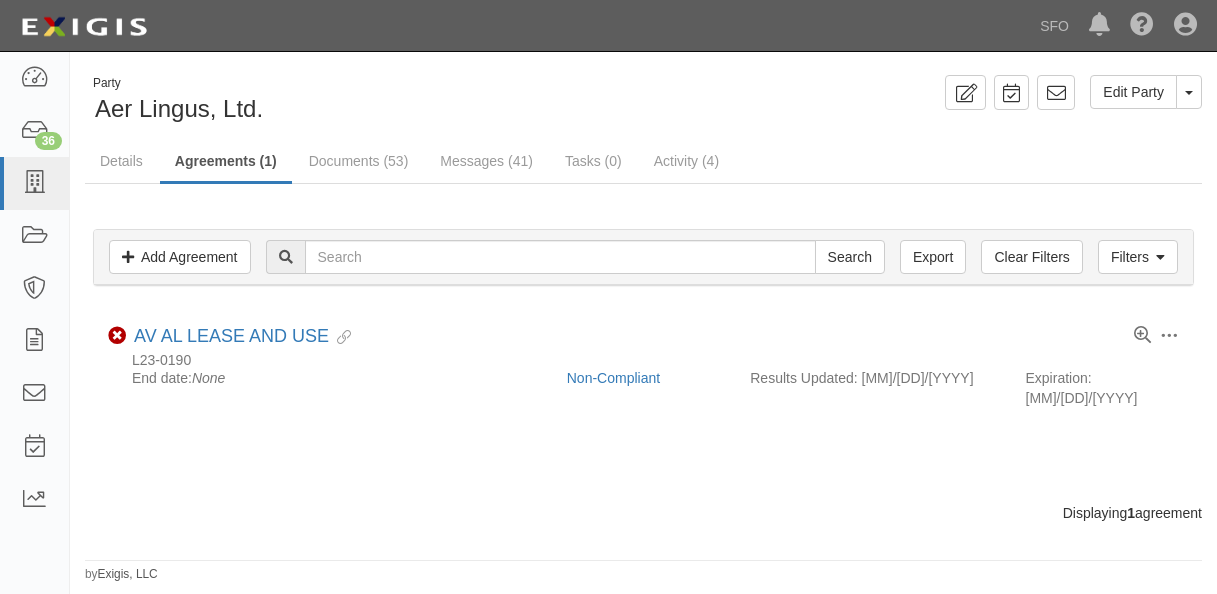 scroll, scrollTop: 0, scrollLeft: 0, axis: both 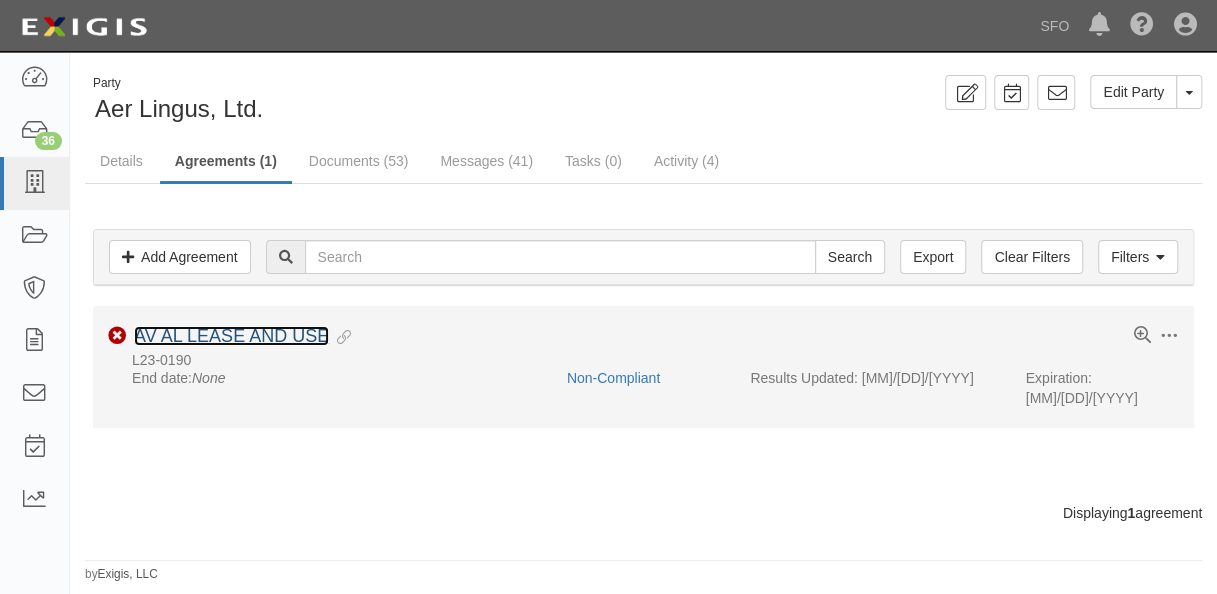 click on "AV AL LEASE AND USE" at bounding box center [231, 336] 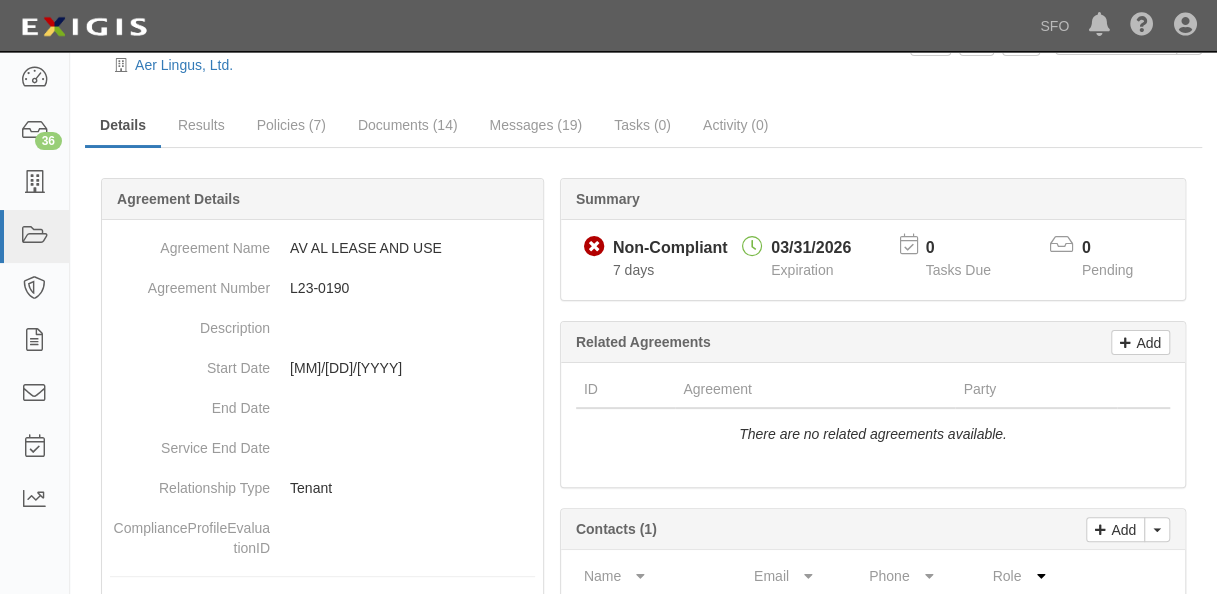 scroll, scrollTop: 0, scrollLeft: 0, axis: both 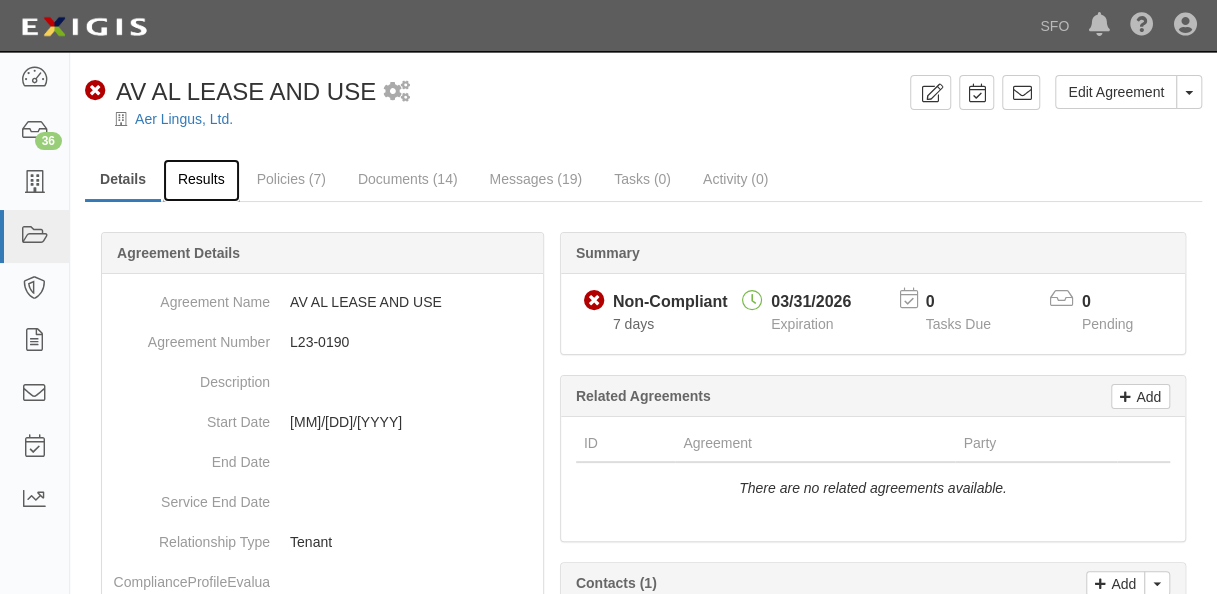 click on "Results" at bounding box center [201, 180] 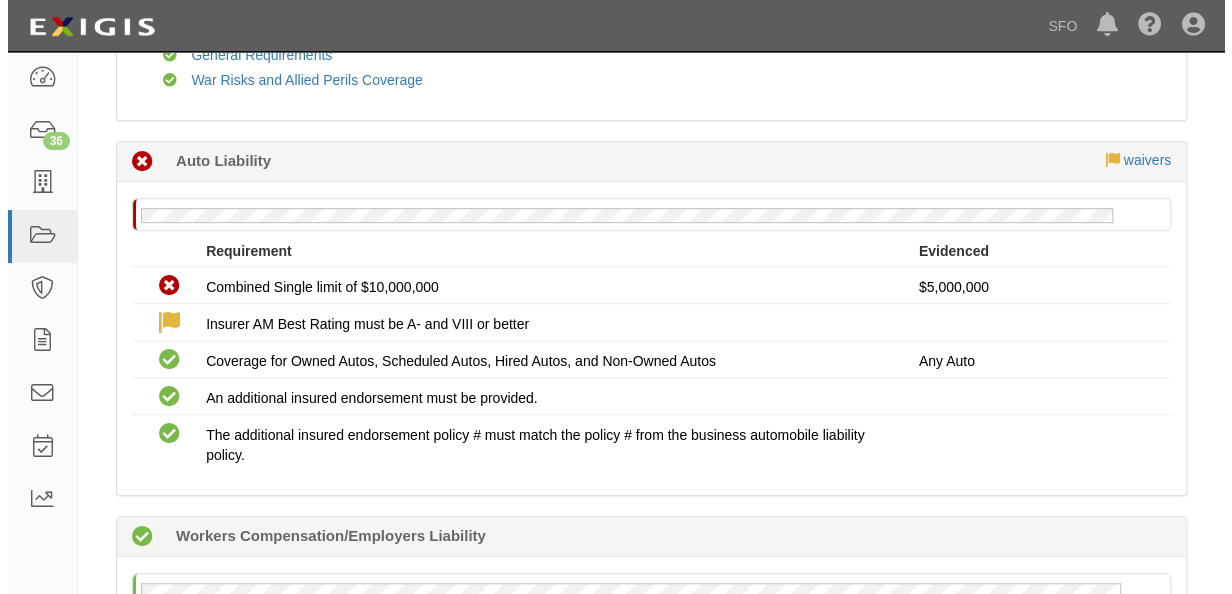 scroll, scrollTop: 400, scrollLeft: 0, axis: vertical 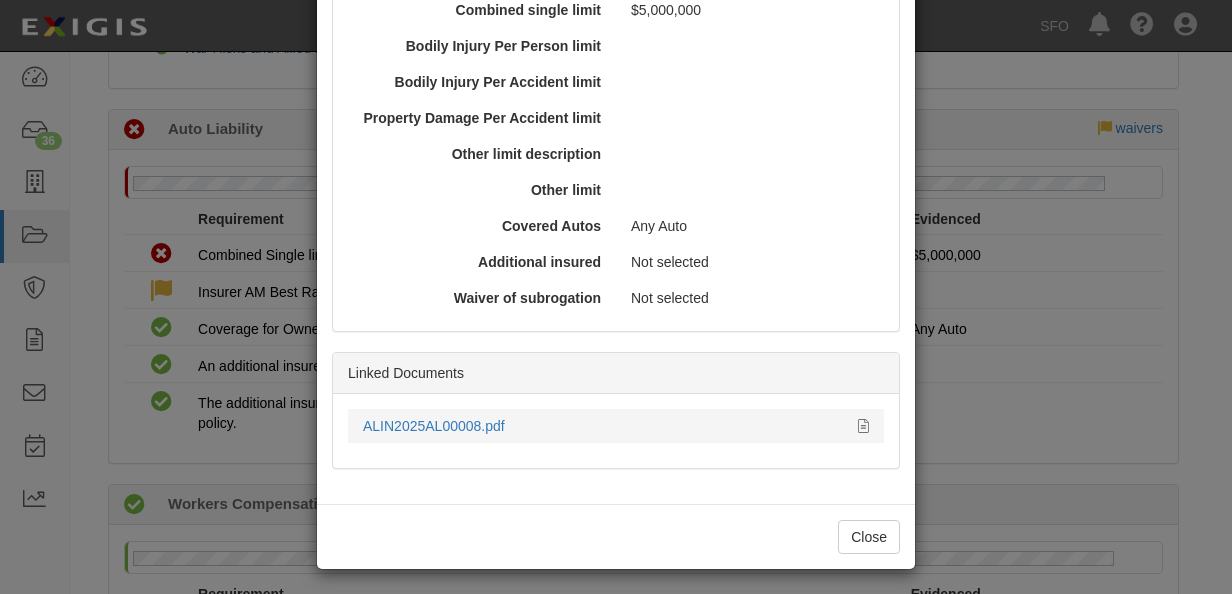 click on "ALIN2025AL00008.pdf" at bounding box center [603, 426] 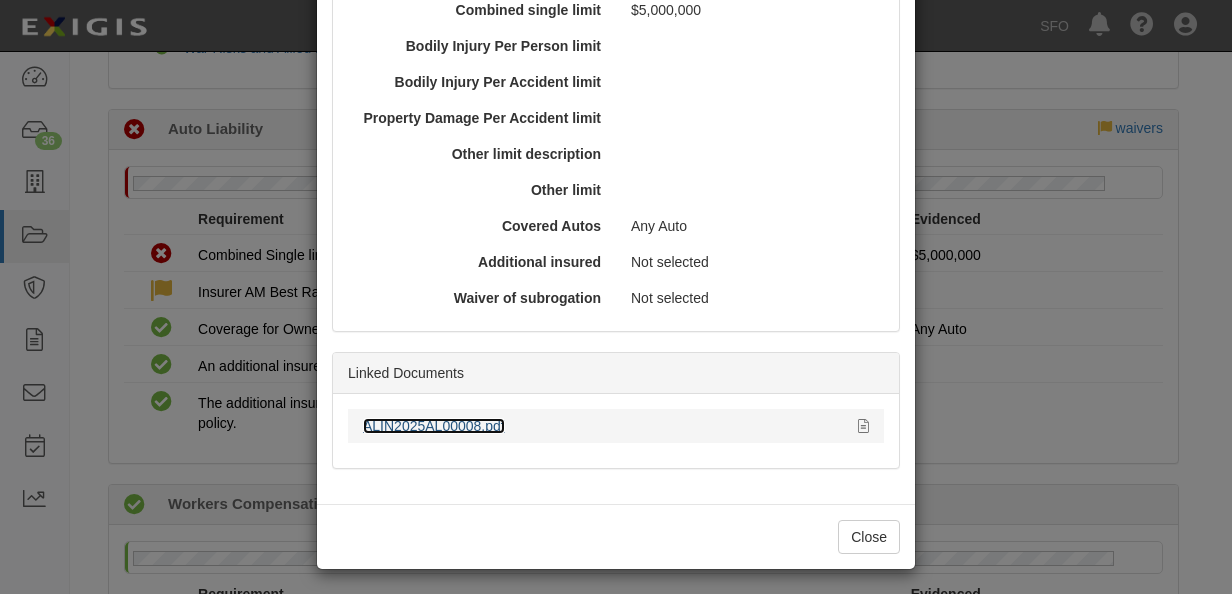 click on "ALIN2025AL00008.pdf" at bounding box center [434, 426] 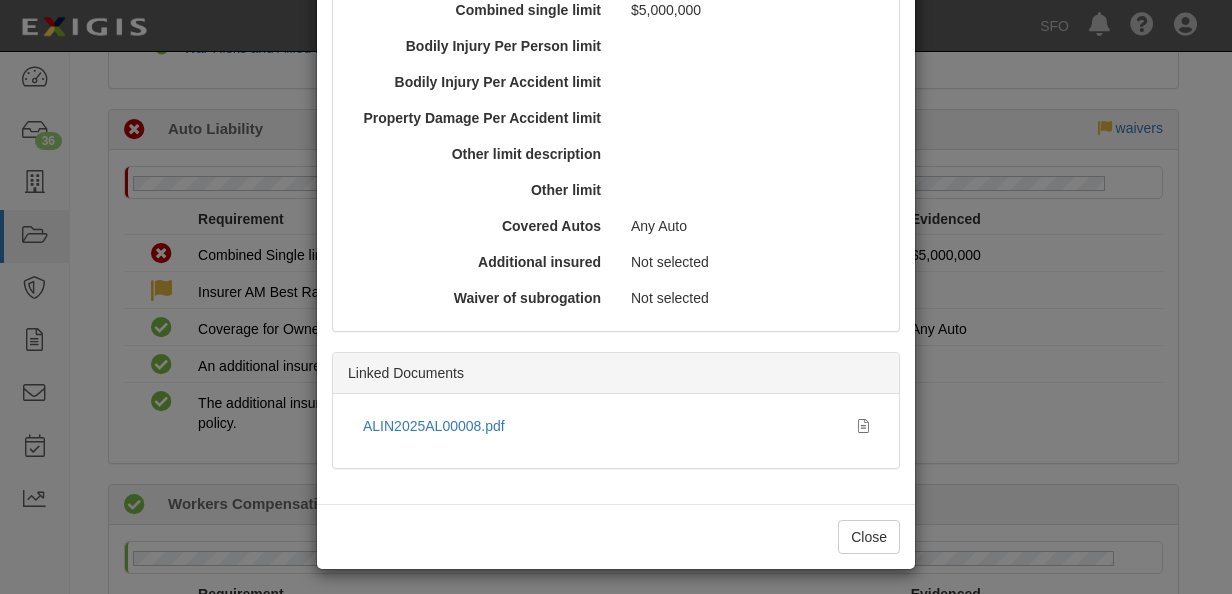 click on "× View Policy Policy Summary Coverage line Auto Liability Policy number 2025/AL/ALIN/00008 Effective date 07/01/2025 Expiration date 06/30/2026 Insurer Policy description Internal notes Self-insured No Coverage Details Combined single limit $5,000,000 Bodily Injury Per Person limit Bodily Injury Per Accident limit Property Damage Per Accident limit Other limit description Other limit Covered Autos Any Auto Additional insured Not selected Waiver of subrogation Not selected Linked Documents ALIN2025AL00008.pdf Close" at bounding box center (616, 297) 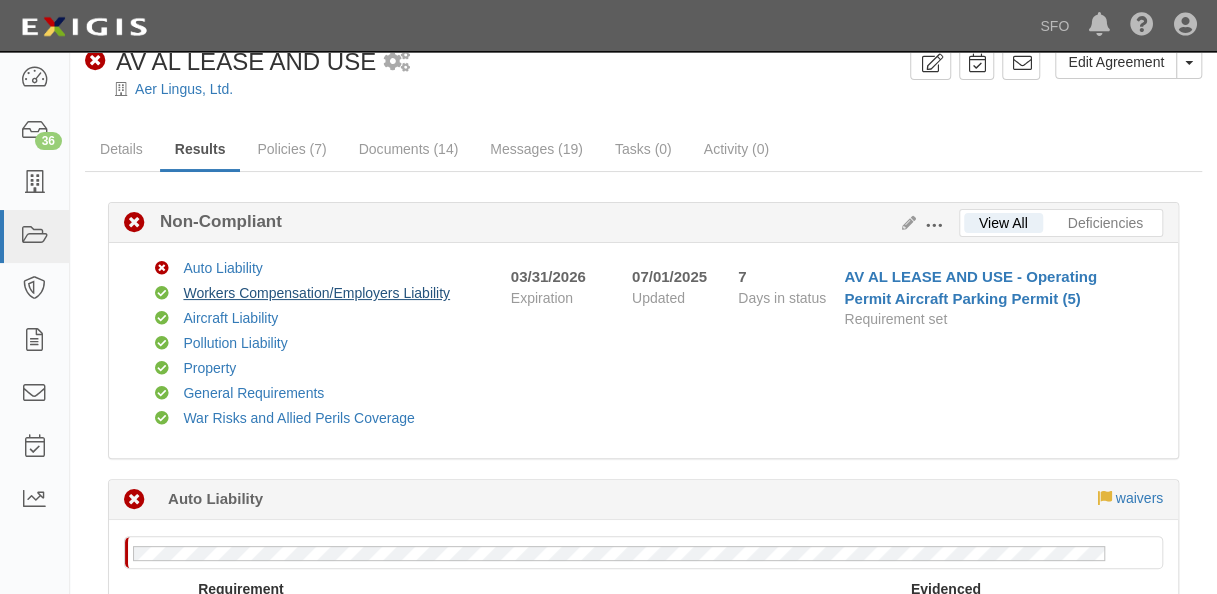 scroll, scrollTop: 0, scrollLeft: 0, axis: both 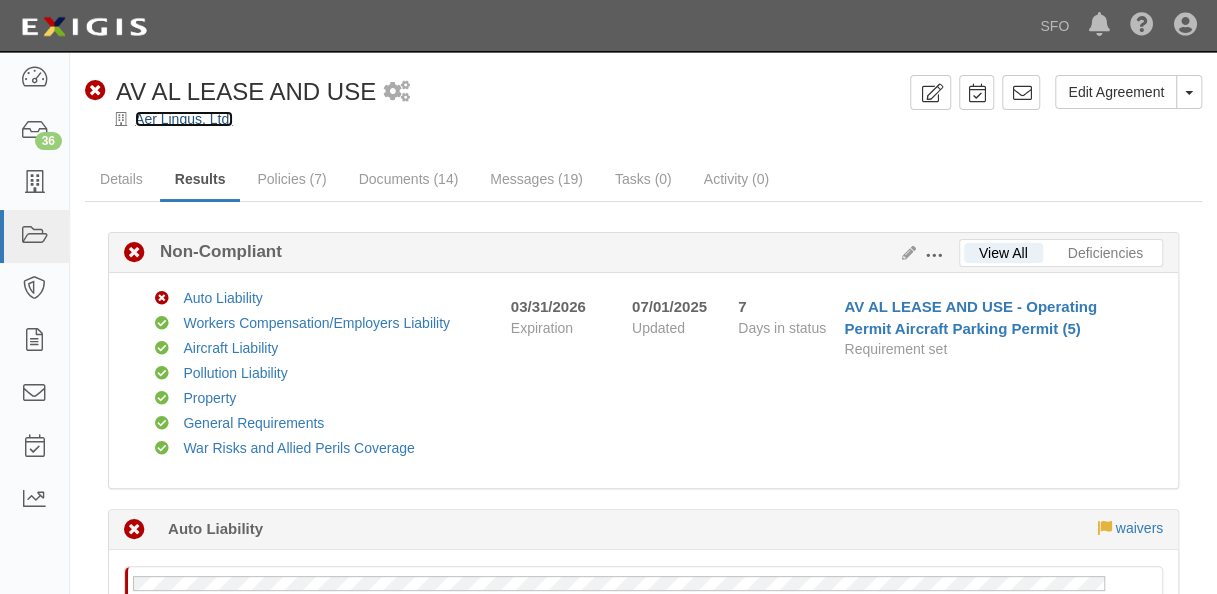 click on "Aer Lingus, Ltd." at bounding box center (184, 119) 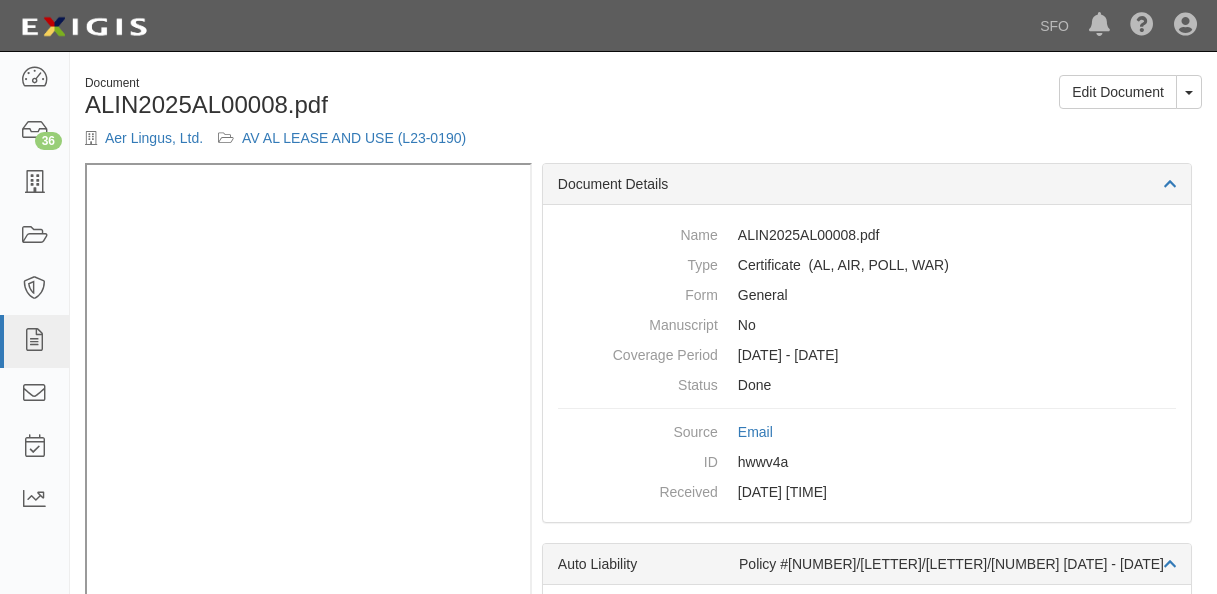 scroll, scrollTop: 0, scrollLeft: 0, axis: both 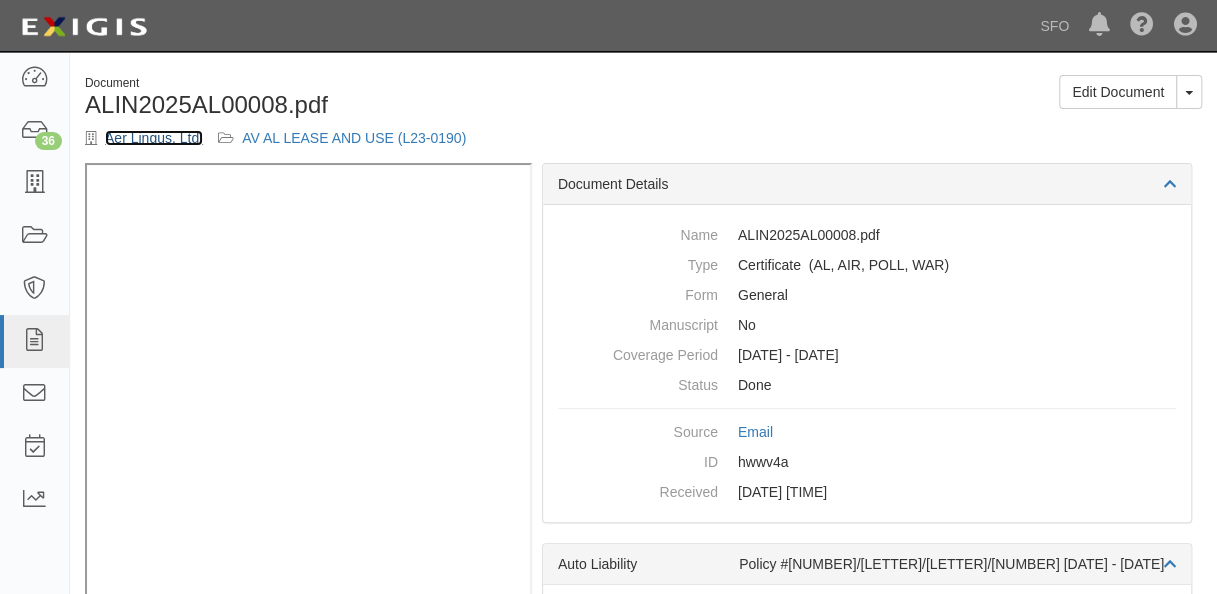 click on "Aer Lingus, Ltd." at bounding box center [154, 138] 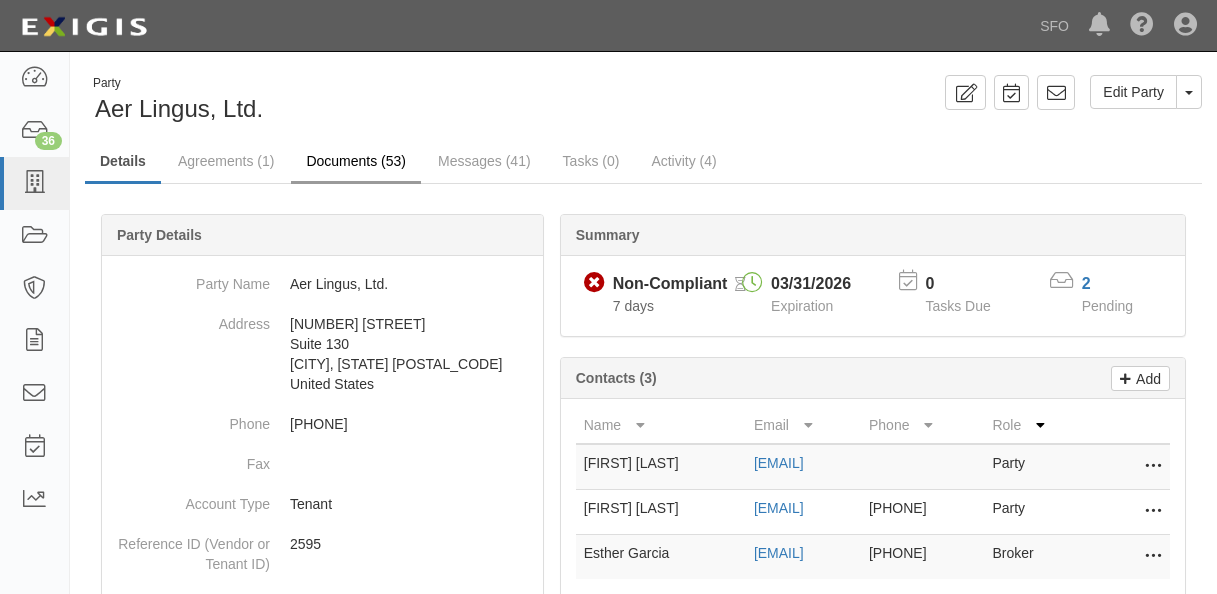 scroll, scrollTop: 0, scrollLeft: 0, axis: both 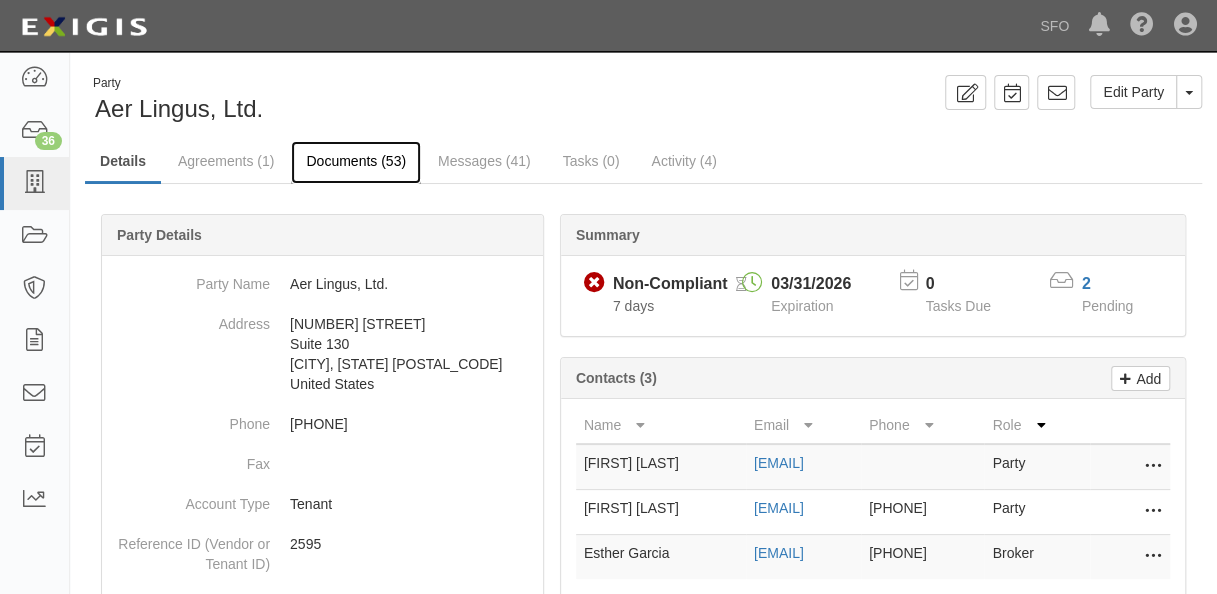 click on "Documents (53)" at bounding box center [356, 162] 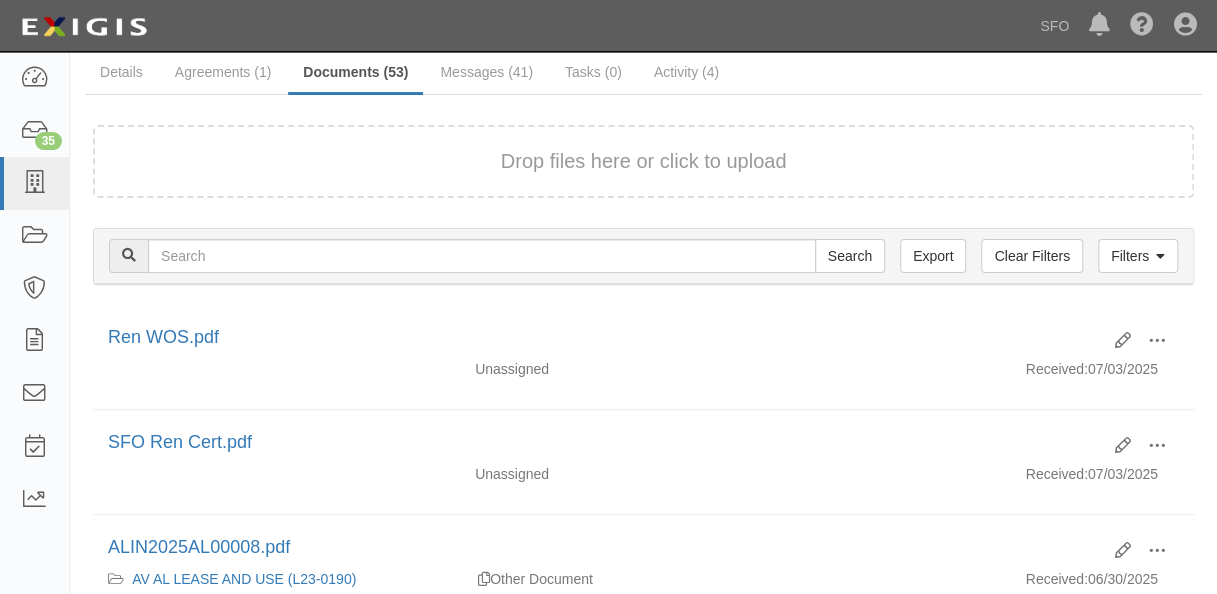 scroll, scrollTop: 200, scrollLeft: 0, axis: vertical 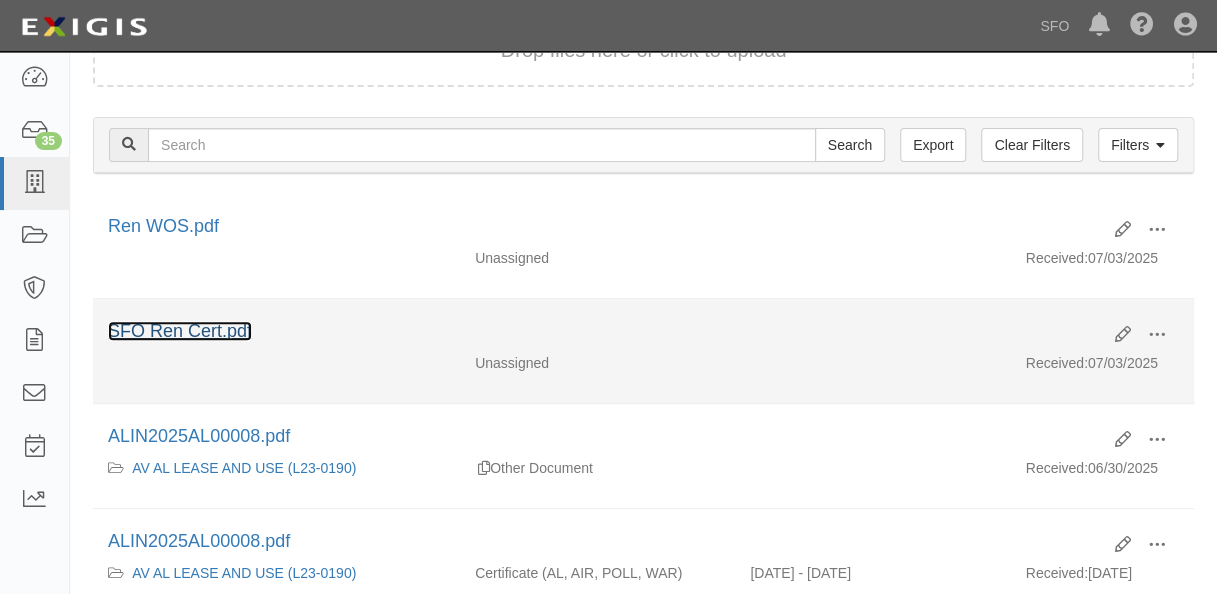 click on "SFO Ren Cert.pdf" at bounding box center [180, 331] 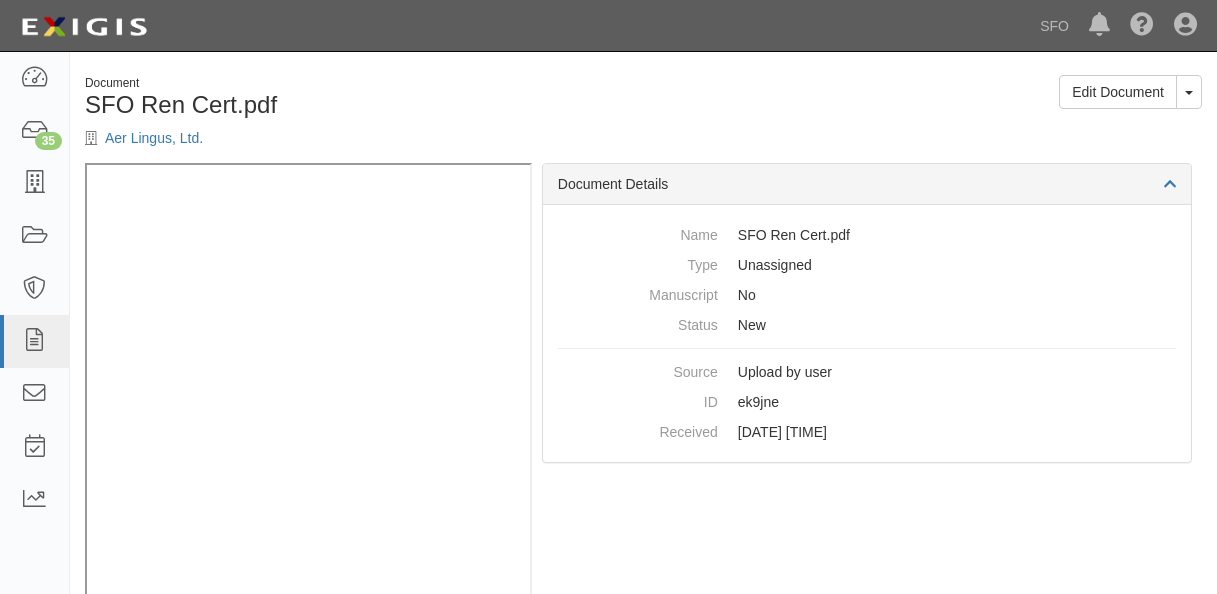 scroll, scrollTop: 0, scrollLeft: 0, axis: both 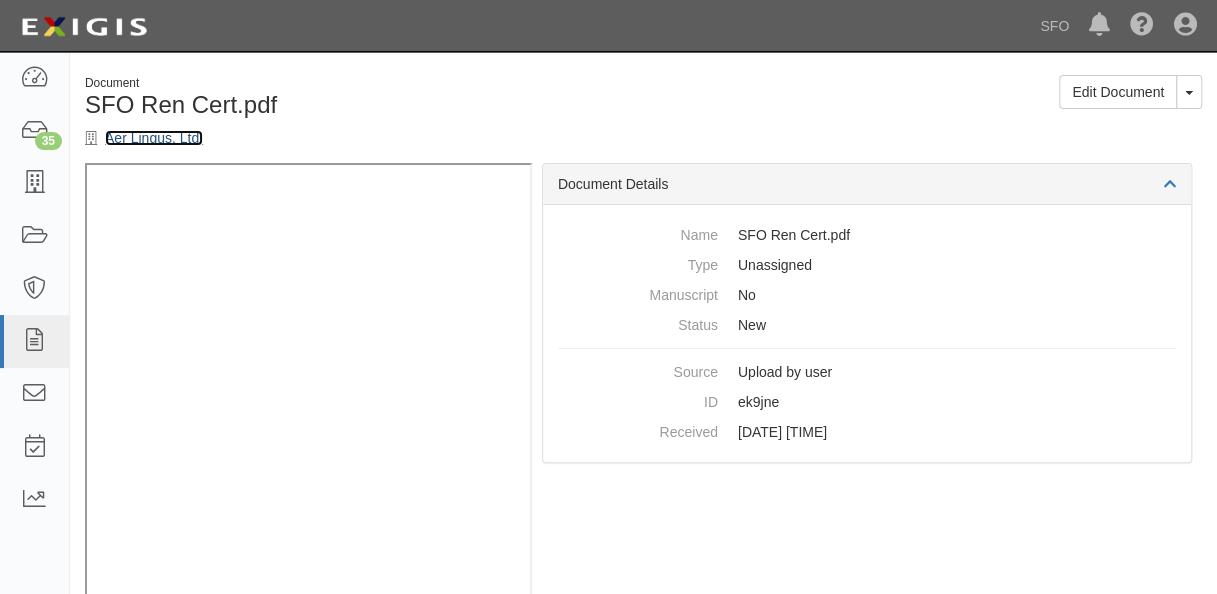click on "Aer Lingus, Ltd." at bounding box center (154, 138) 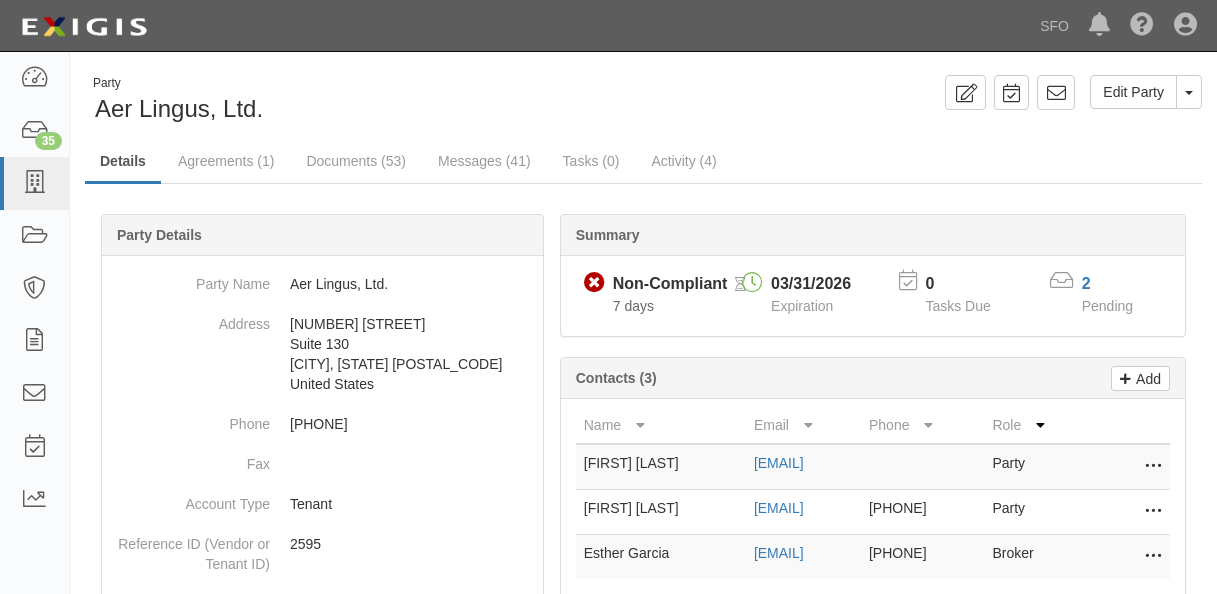 scroll, scrollTop: 0, scrollLeft: 0, axis: both 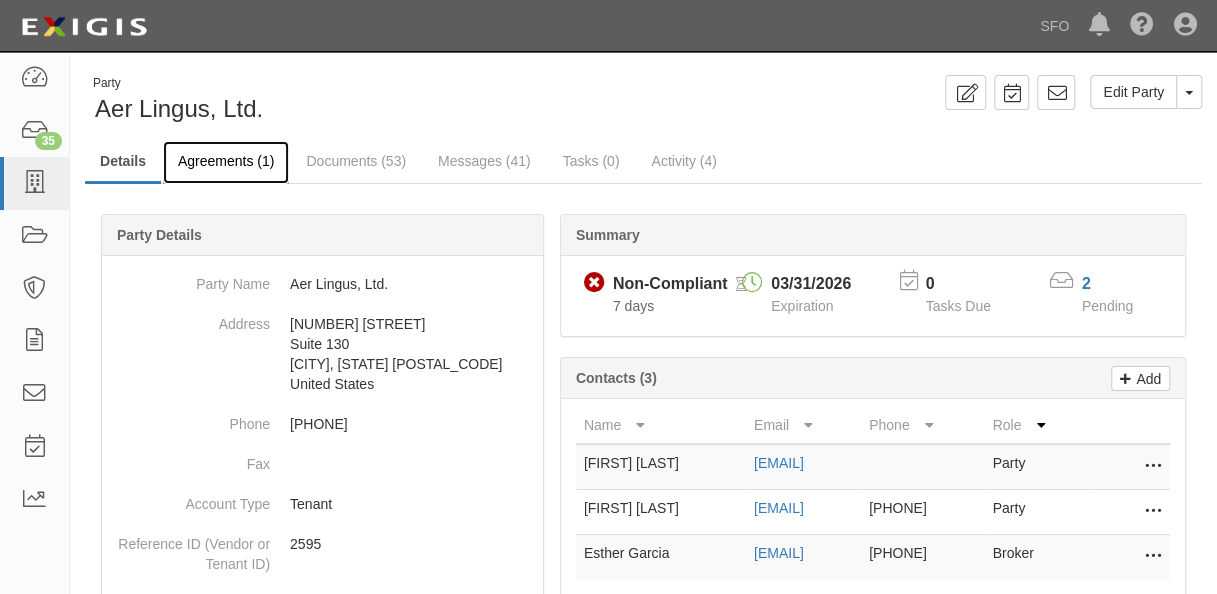 click on "Agreements (1)" at bounding box center [226, 162] 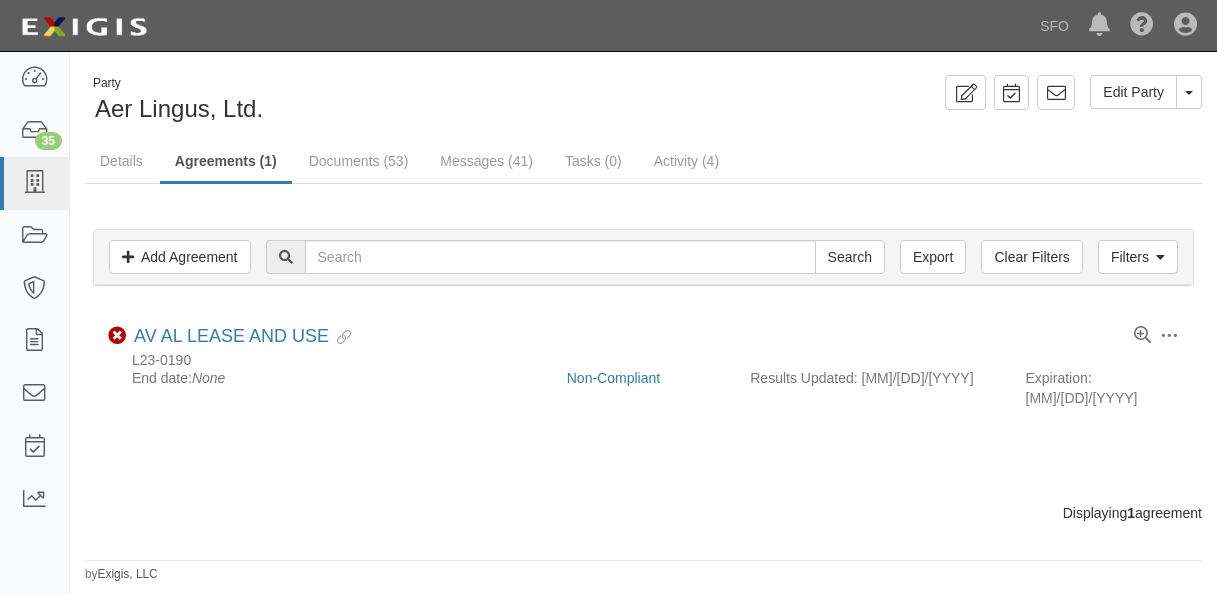 scroll, scrollTop: 0, scrollLeft: 0, axis: both 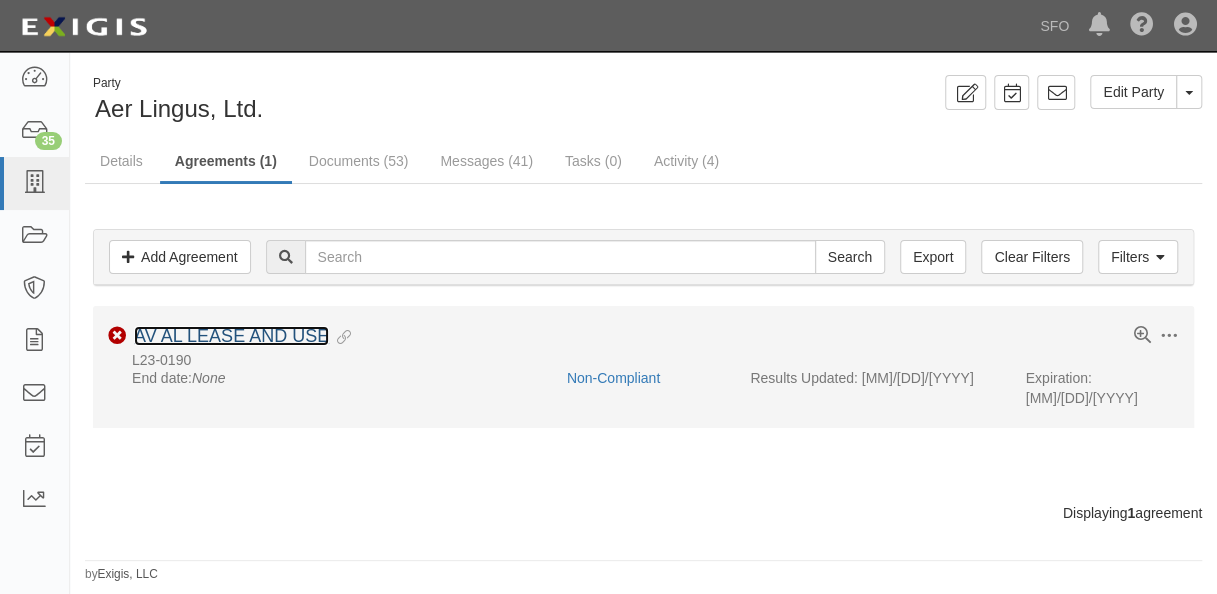 drag, startPoint x: 206, startPoint y: 341, endPoint x: 205, endPoint y: 330, distance: 11.045361 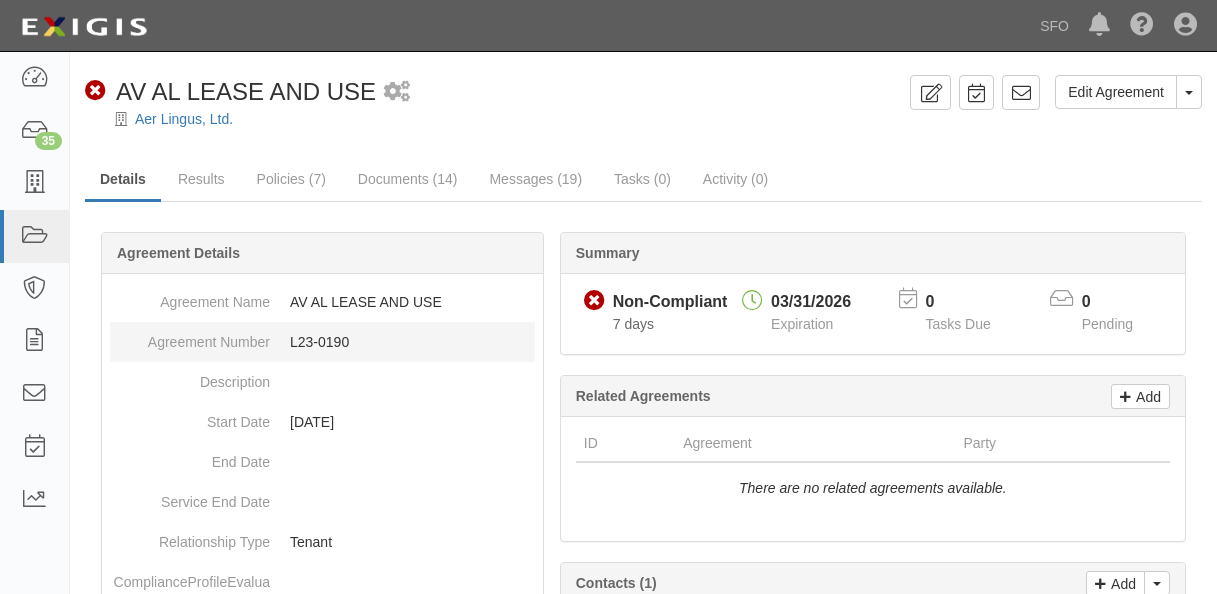 scroll, scrollTop: 0, scrollLeft: 0, axis: both 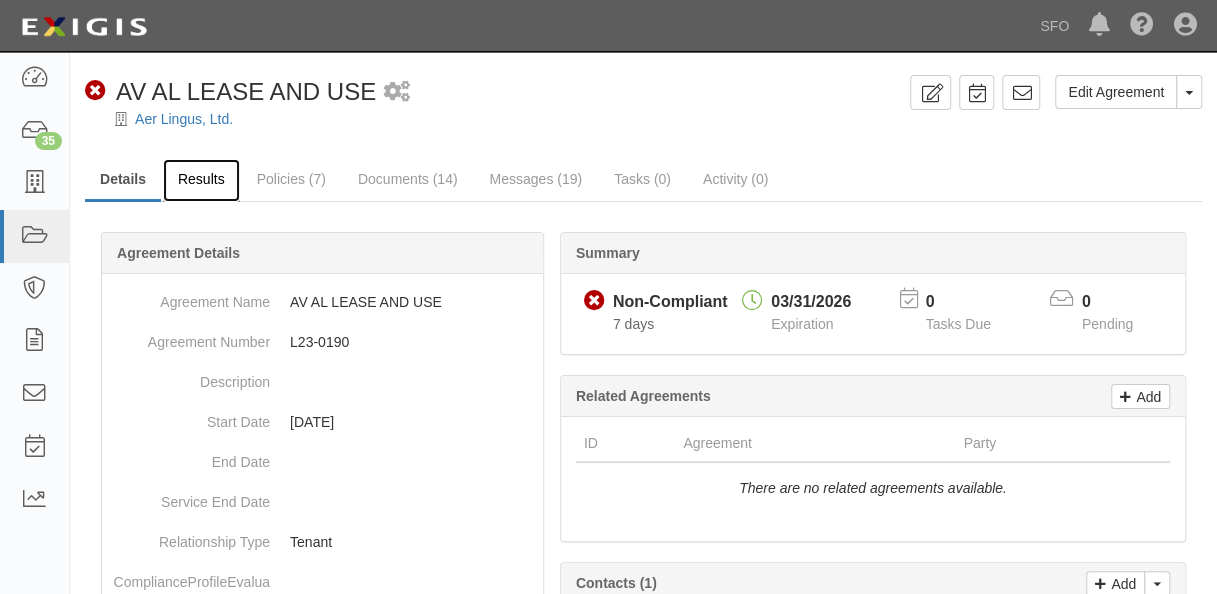 click on "Results" at bounding box center [201, 180] 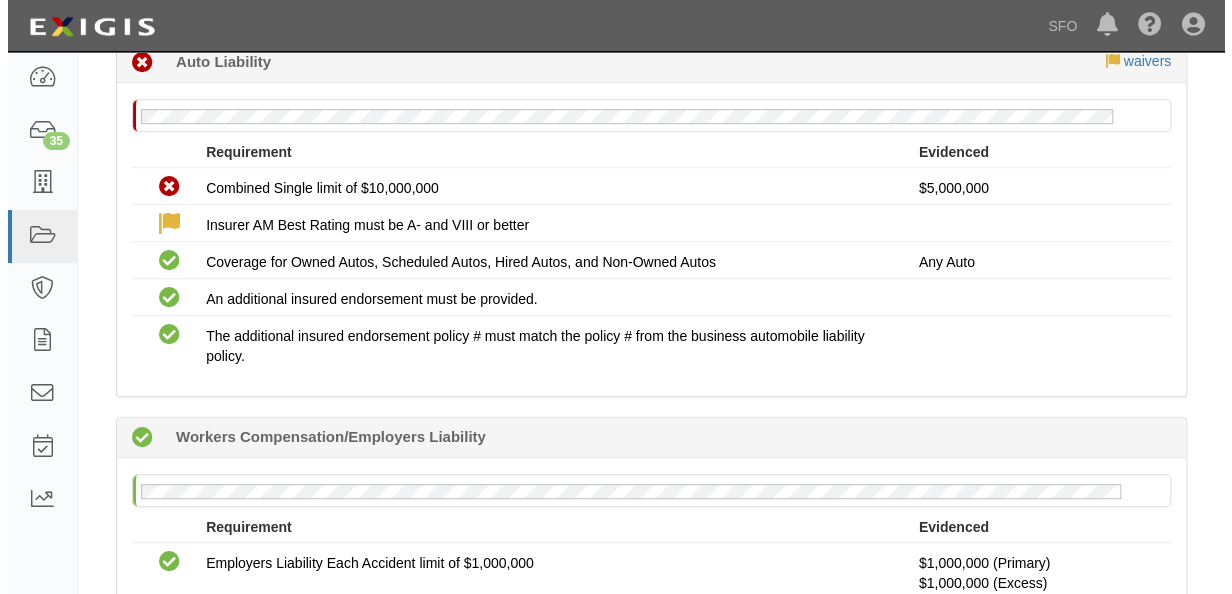 scroll, scrollTop: 300, scrollLeft: 0, axis: vertical 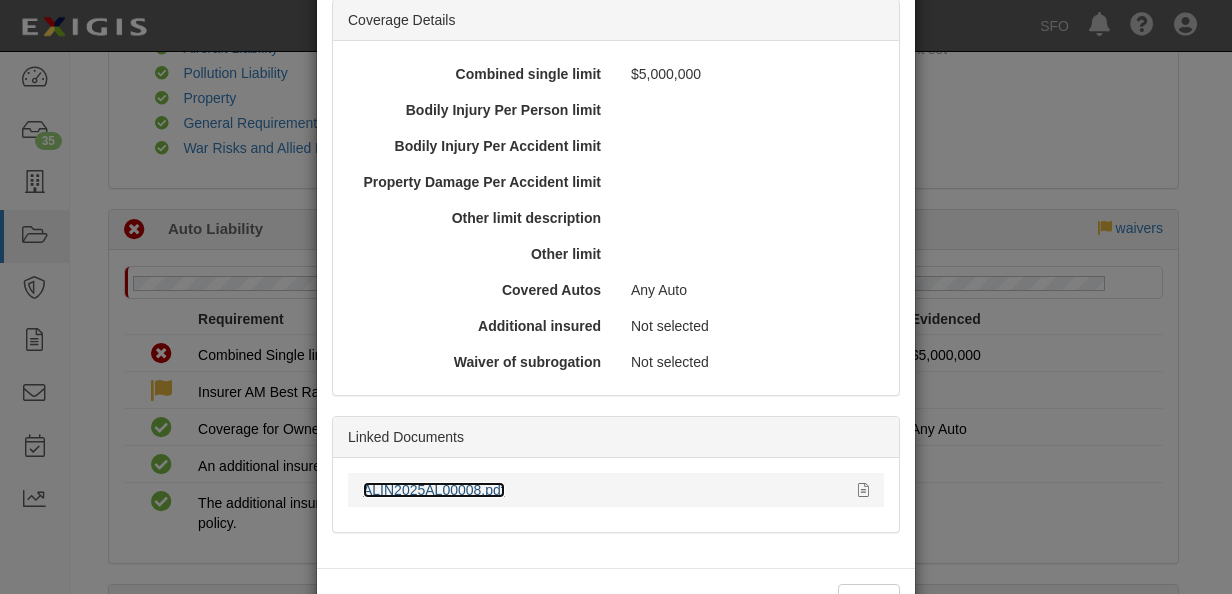 click on "ALIN2025AL00008.pdf" at bounding box center [434, 490] 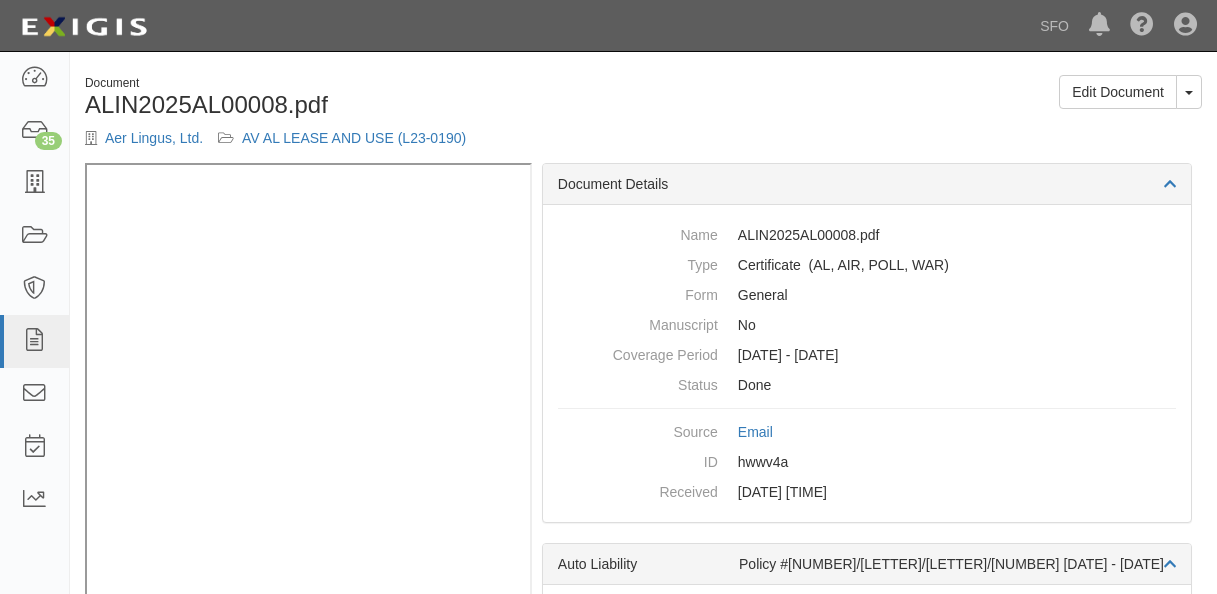 scroll, scrollTop: 0, scrollLeft: 0, axis: both 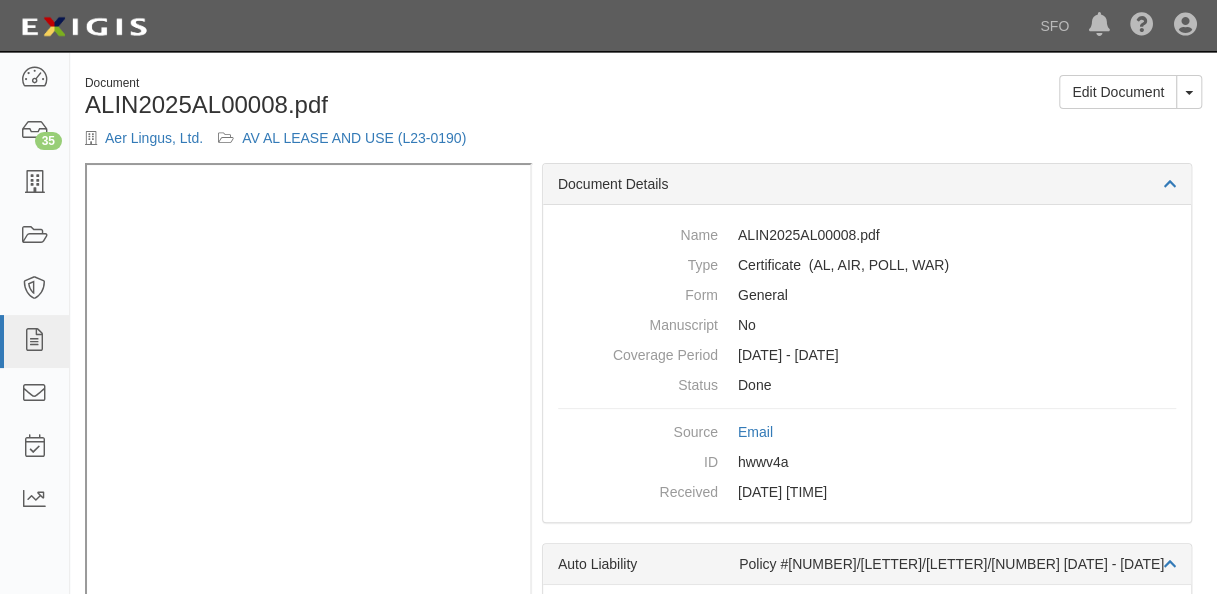 drag, startPoint x: 488, startPoint y: 184, endPoint x: 494, endPoint y: 126, distance: 58.30952 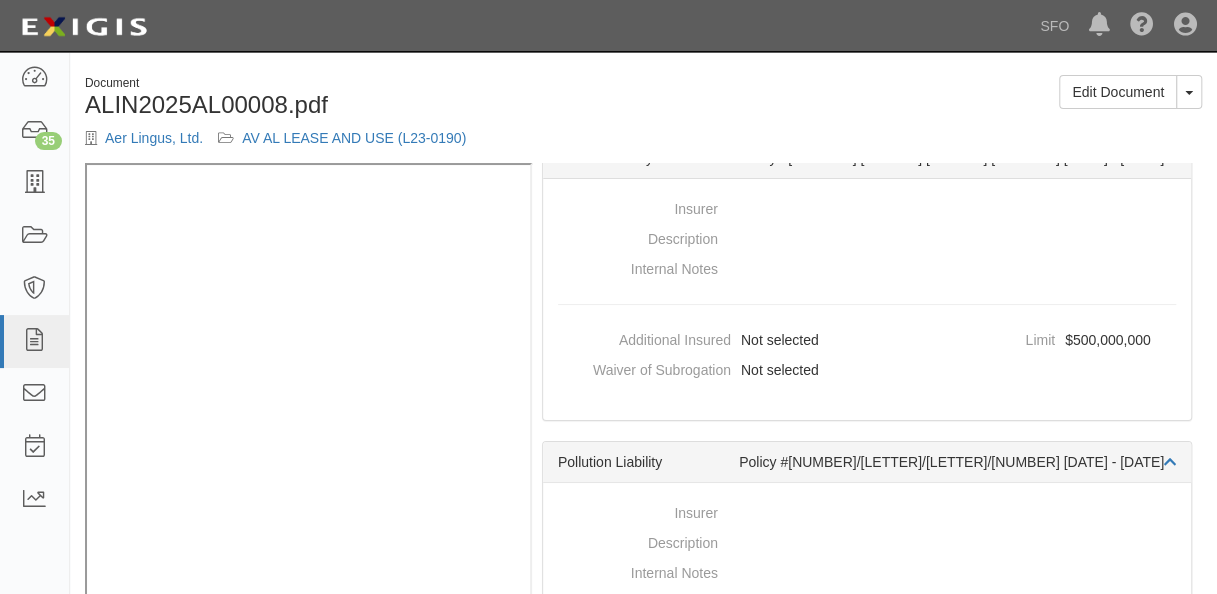 scroll, scrollTop: 900, scrollLeft: 0, axis: vertical 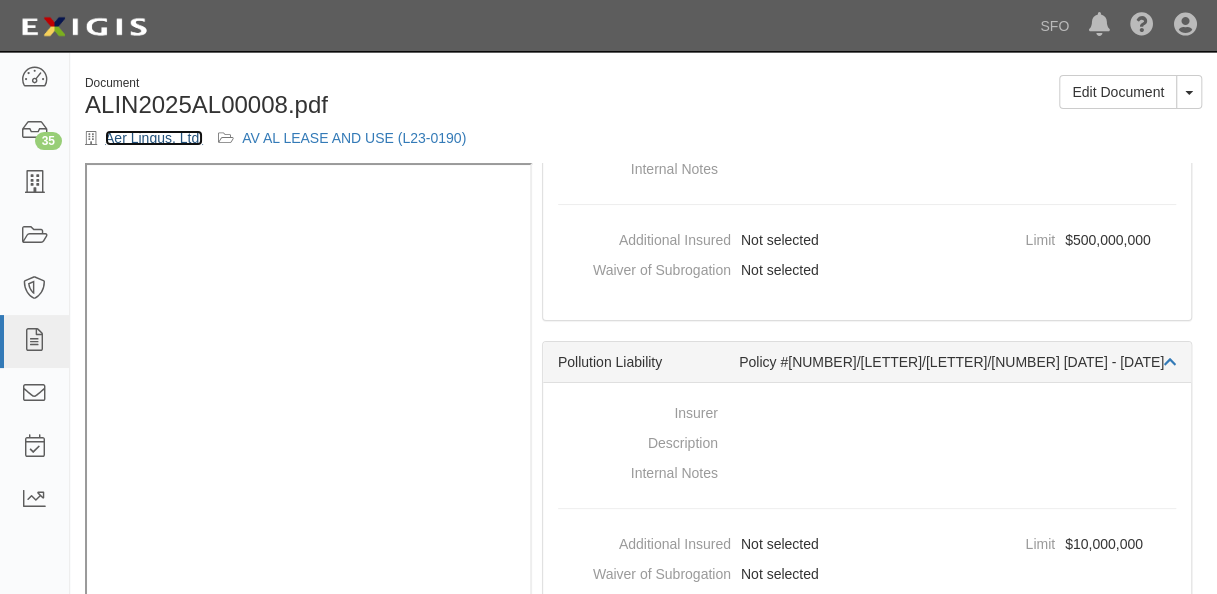 click on "Aer Lingus, Ltd." at bounding box center (154, 138) 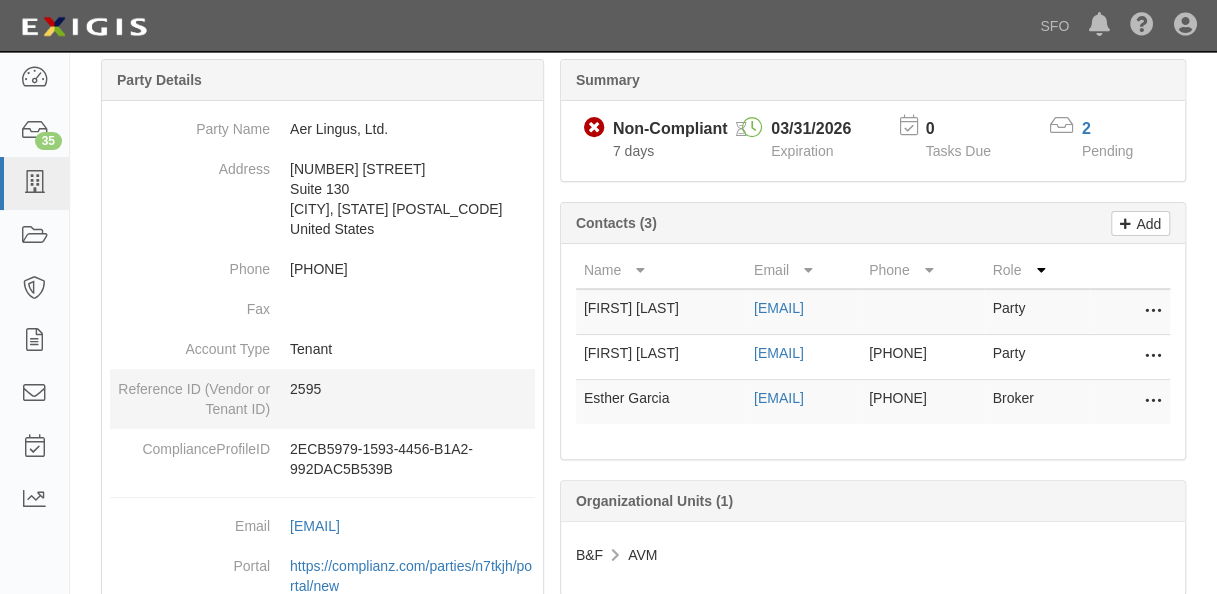 scroll, scrollTop: 42, scrollLeft: 0, axis: vertical 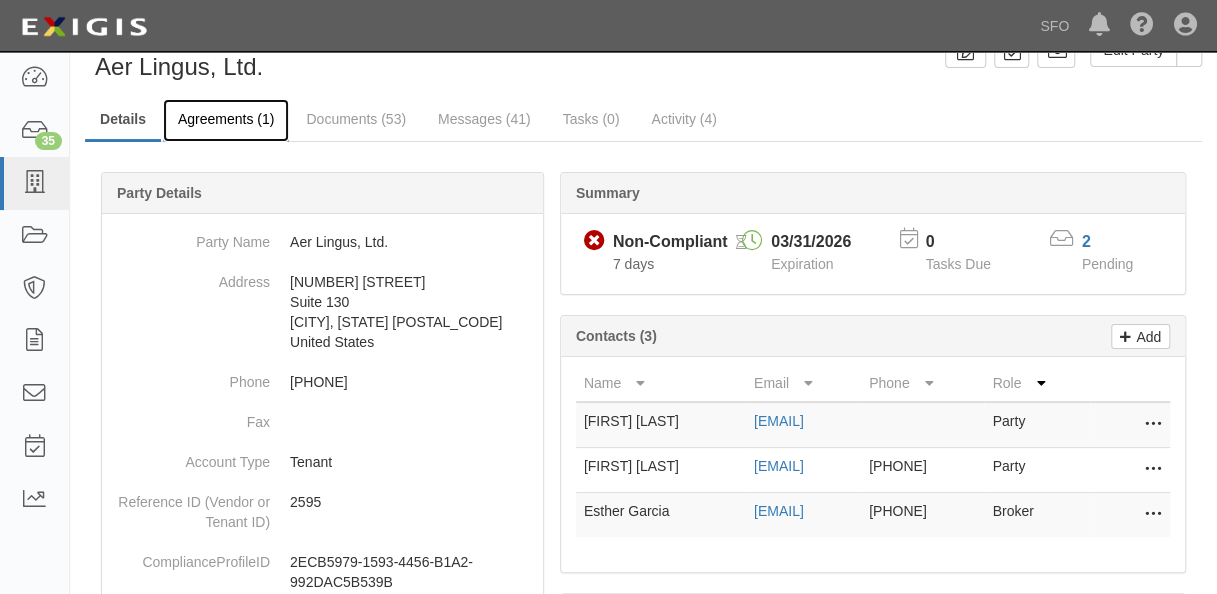 click on "Agreements (1)" at bounding box center [226, 120] 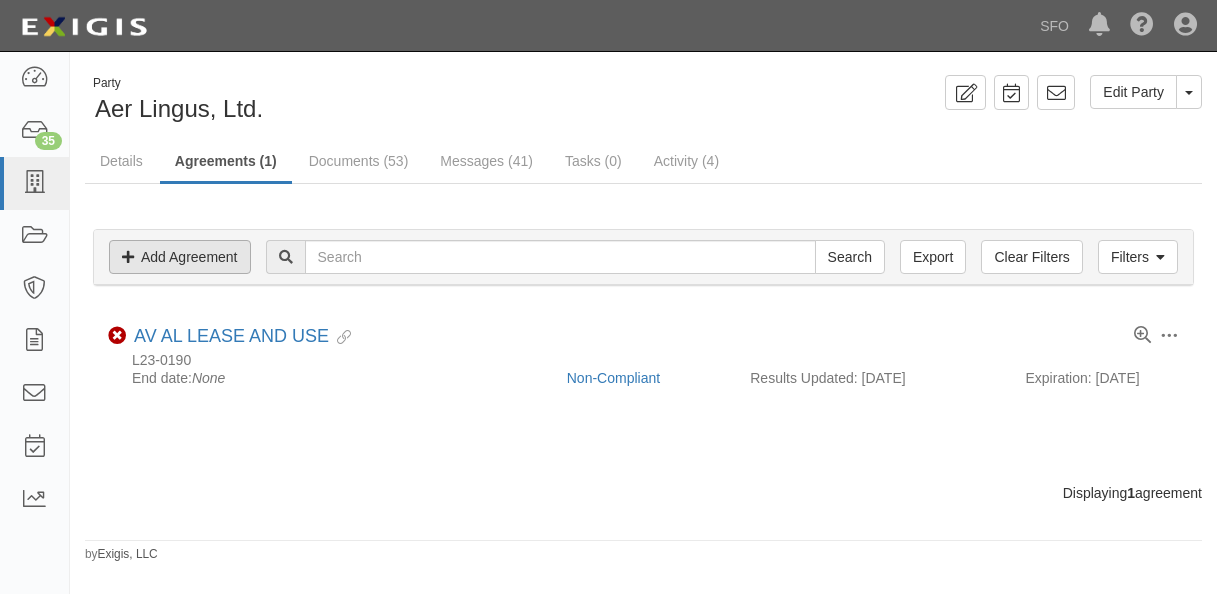 scroll, scrollTop: 0, scrollLeft: 0, axis: both 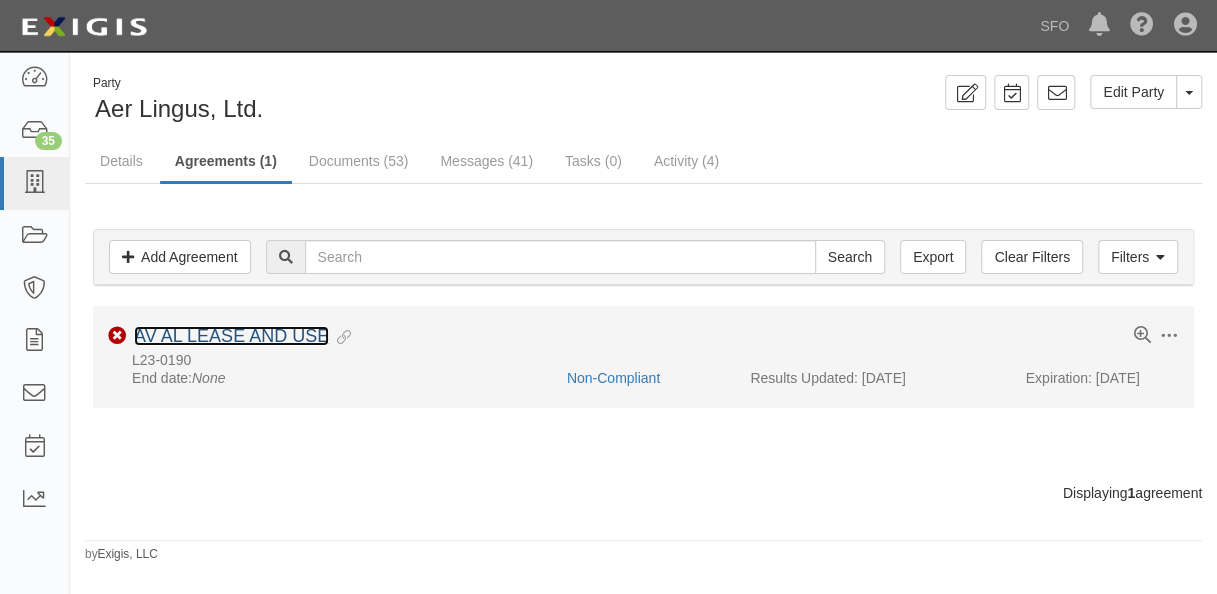 click on "AV AL LEASE AND USE" at bounding box center (231, 336) 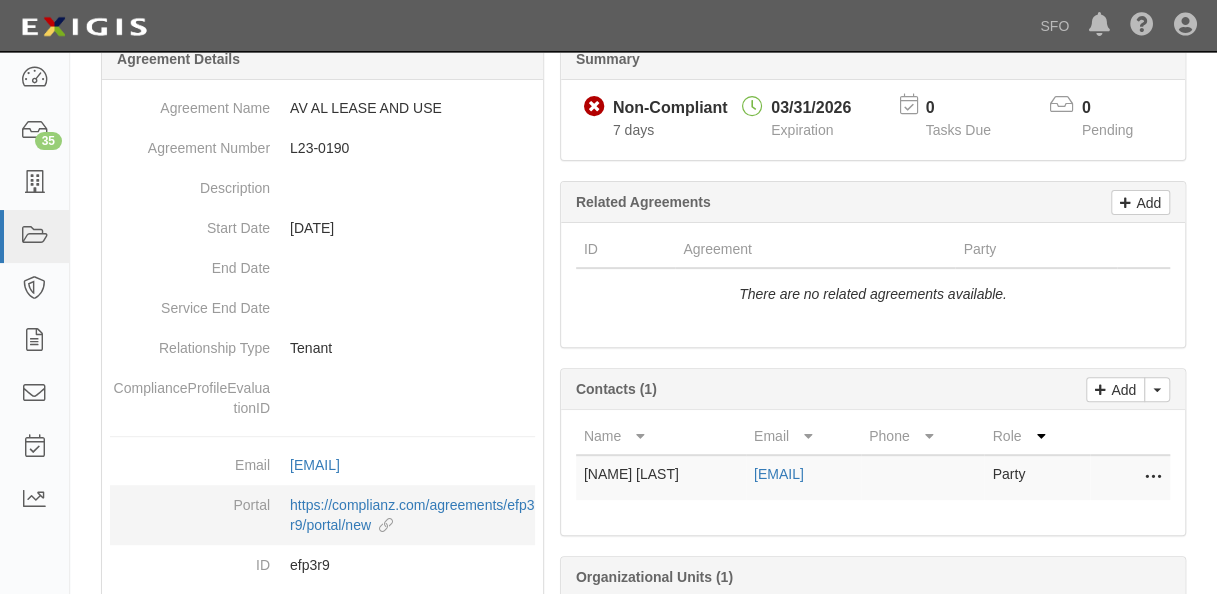 scroll, scrollTop: 0, scrollLeft: 0, axis: both 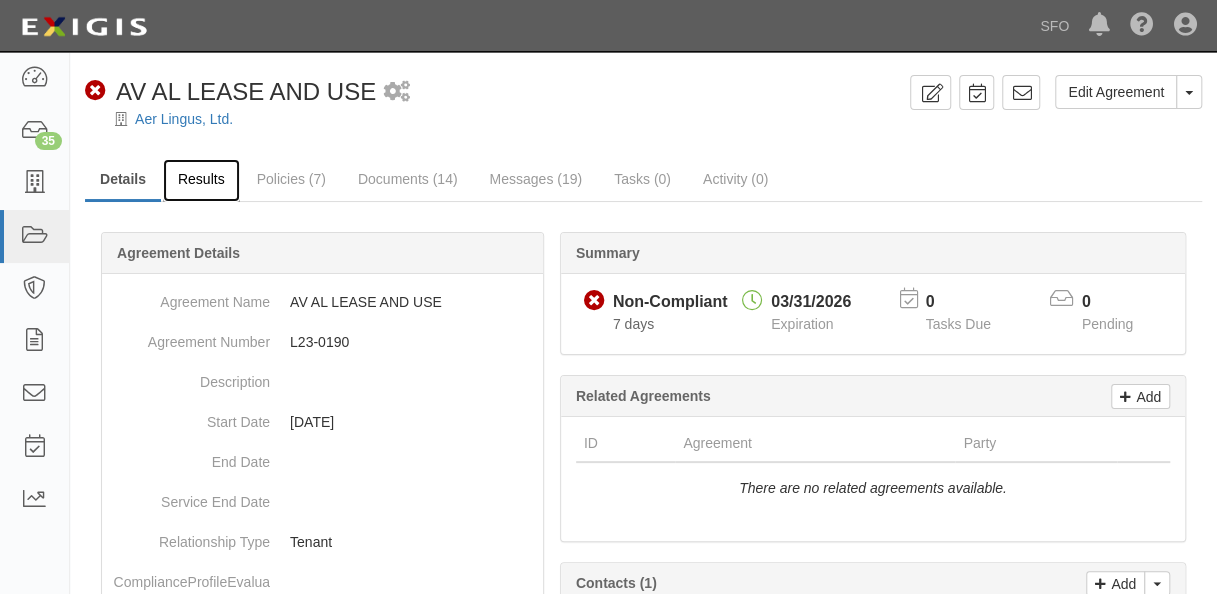 click on "Results" at bounding box center [201, 180] 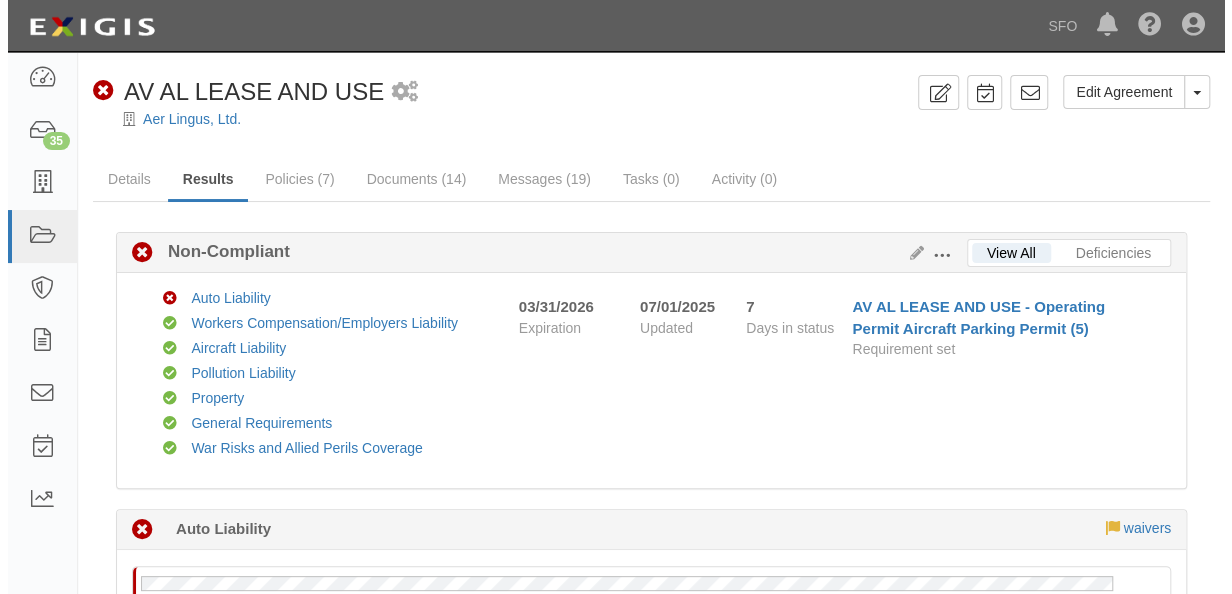 scroll, scrollTop: 300, scrollLeft: 0, axis: vertical 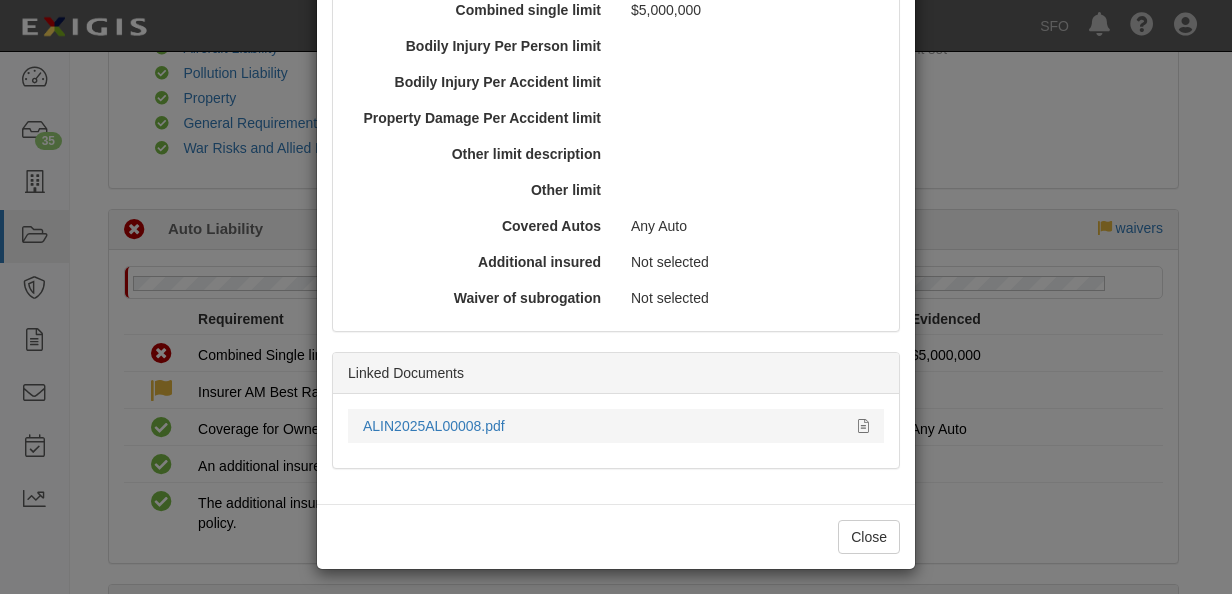 click on "ALIN2025AL00008.pdf" at bounding box center (603, 426) 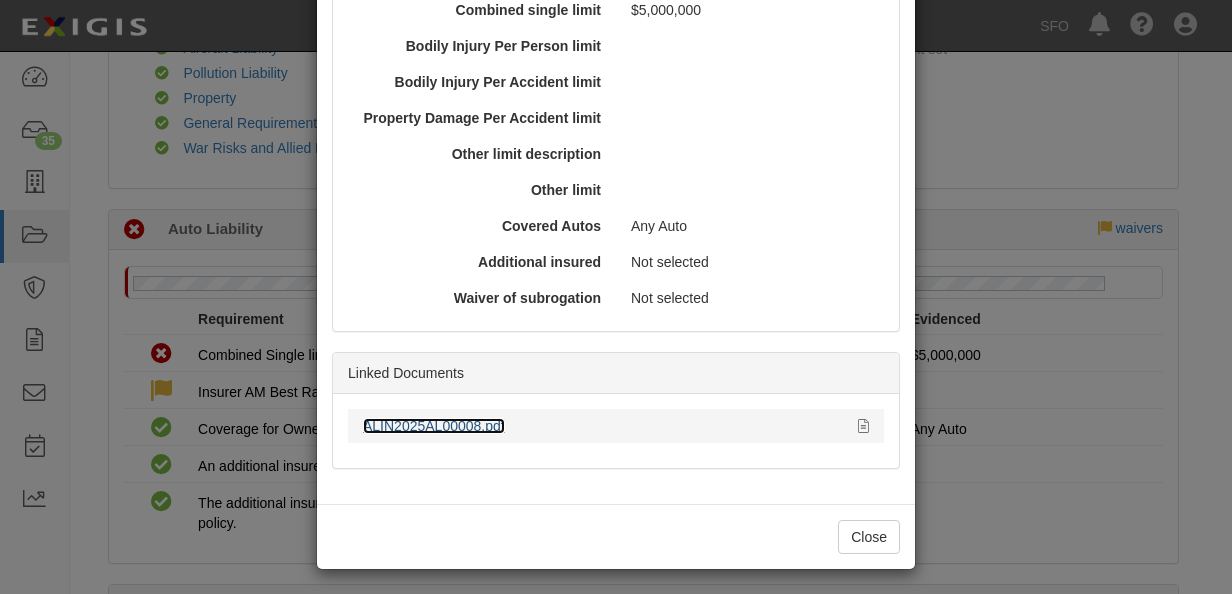click on "ALIN2025AL00008.pdf" at bounding box center [434, 426] 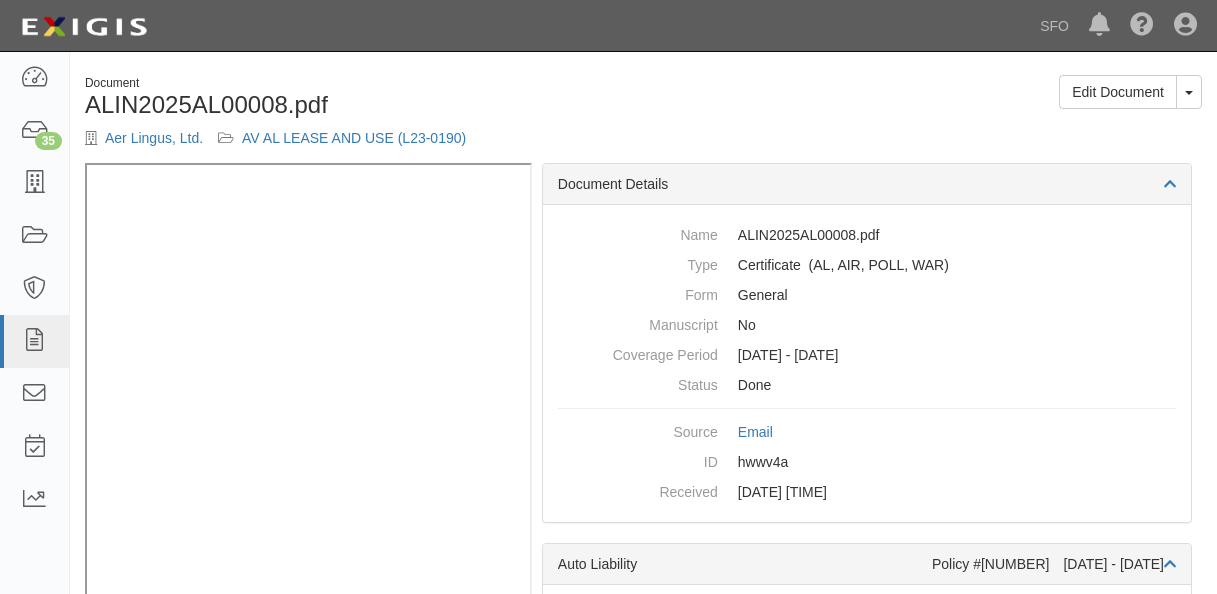 scroll, scrollTop: 0, scrollLeft: 0, axis: both 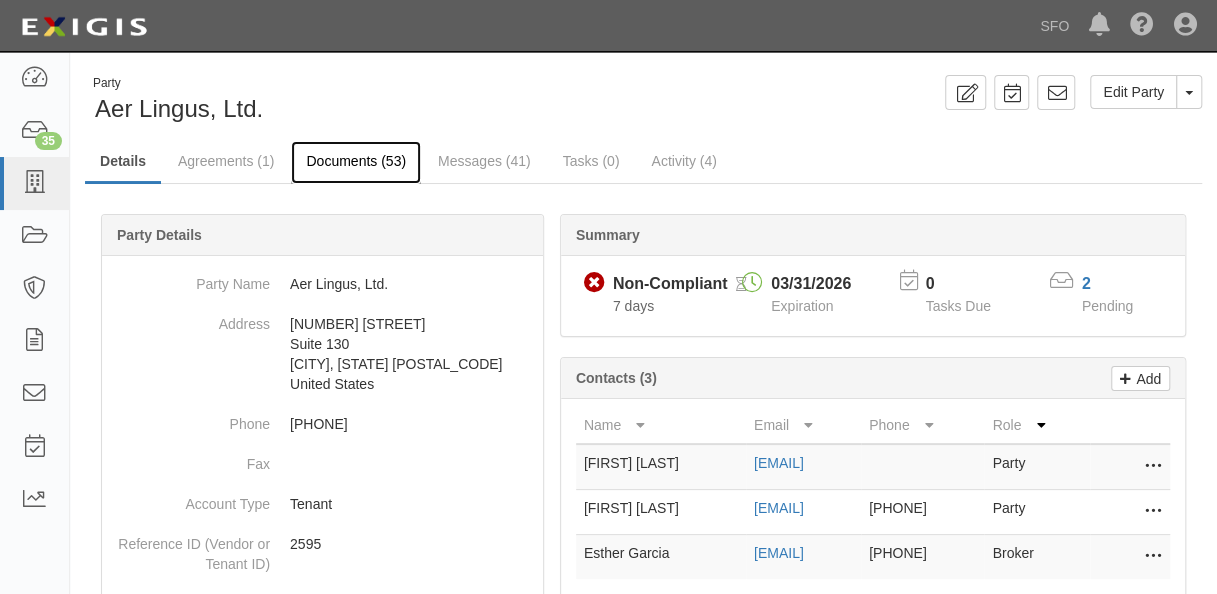click on "Documents (53)" at bounding box center [356, 162] 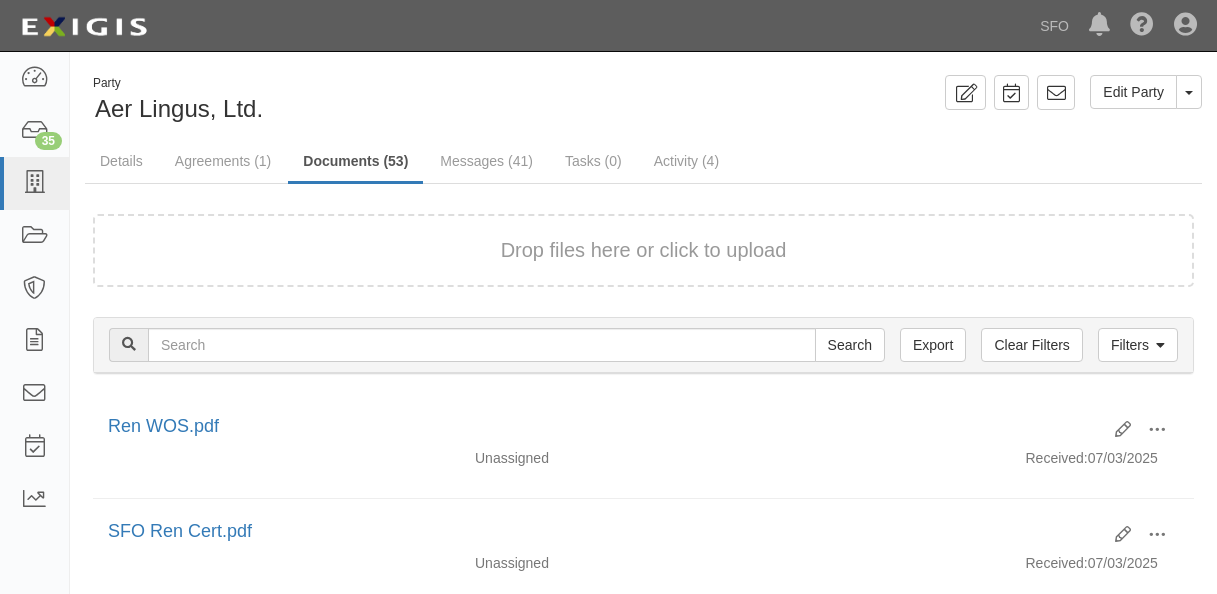 scroll, scrollTop: 0, scrollLeft: 0, axis: both 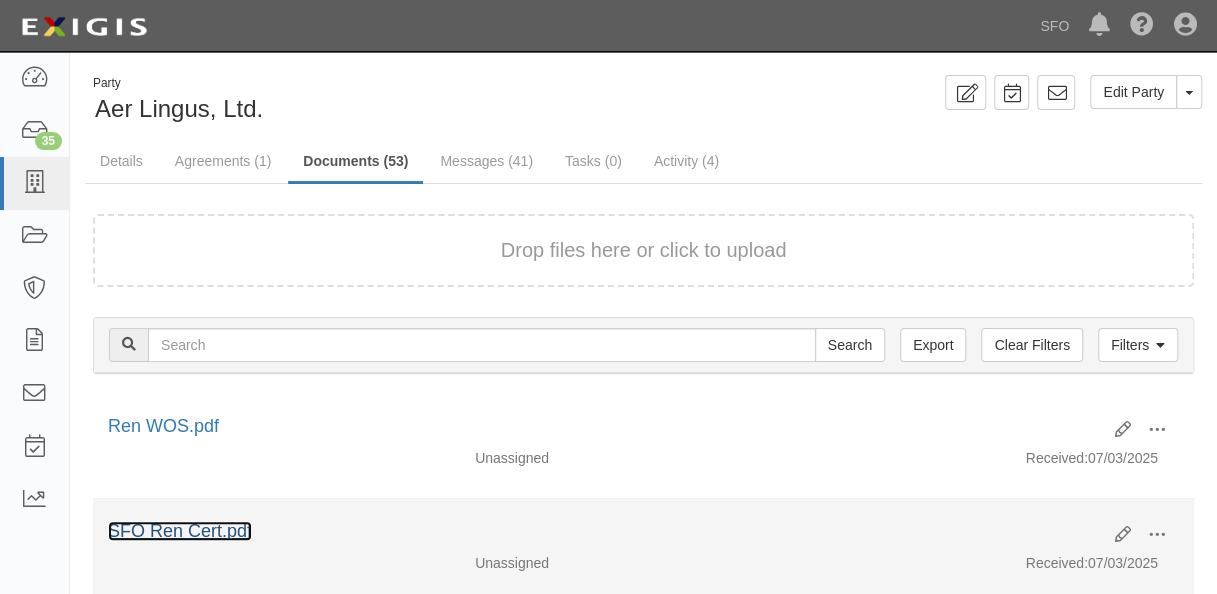 click on "SFO Ren Cert.pdf" at bounding box center [180, 531] 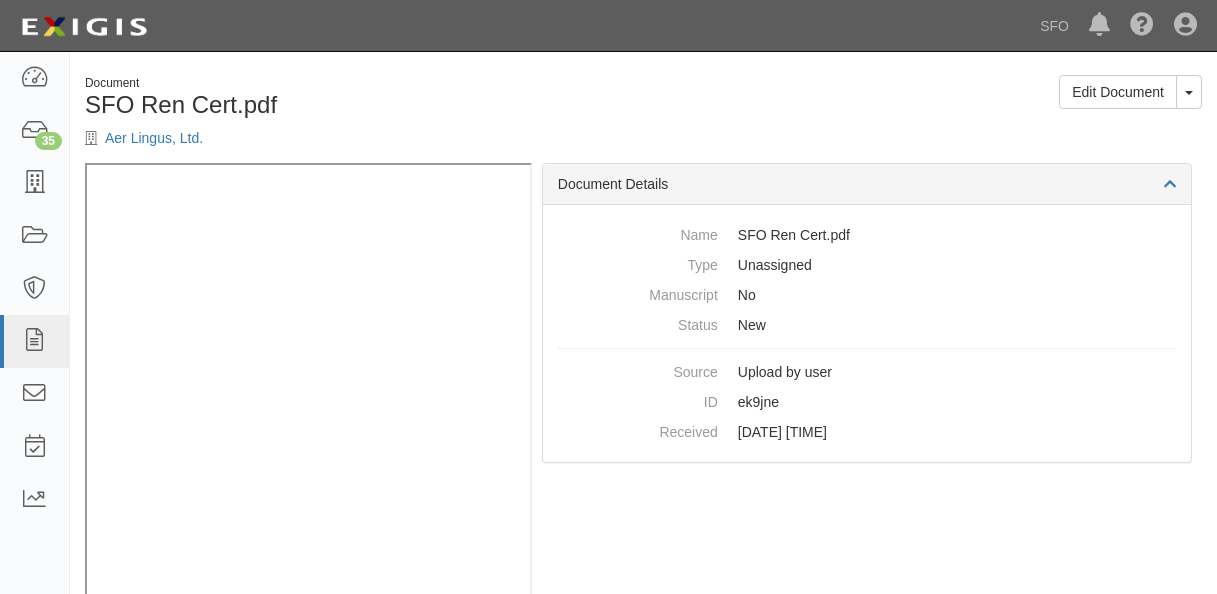 scroll, scrollTop: 0, scrollLeft: 0, axis: both 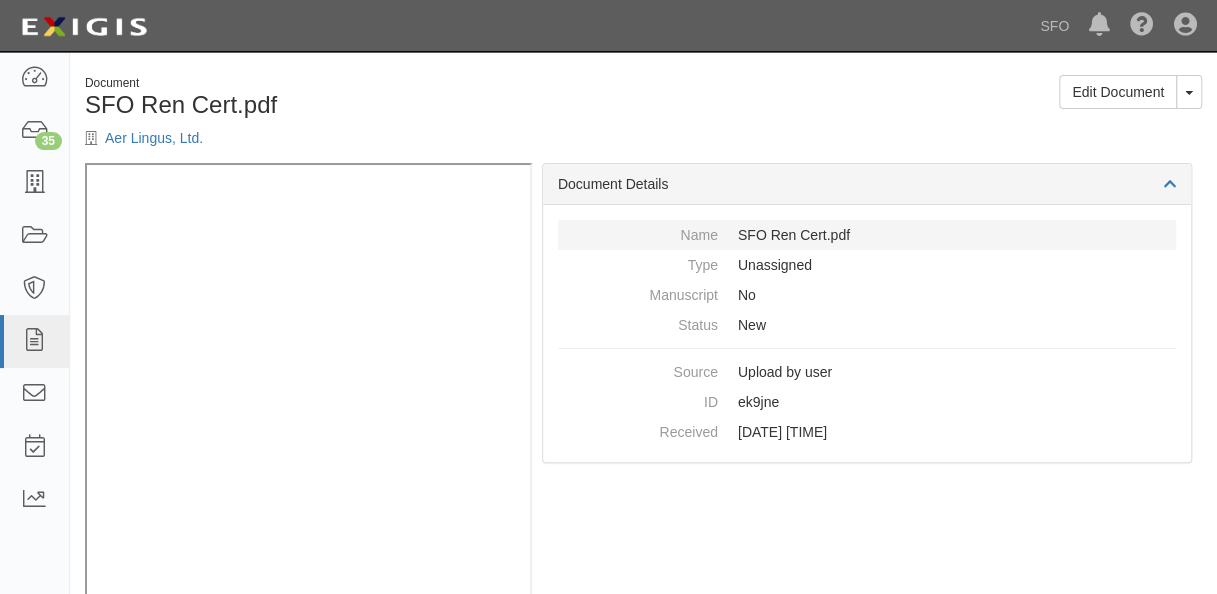 click on "SFO Ren Cert.pdf" at bounding box center [867, 235] 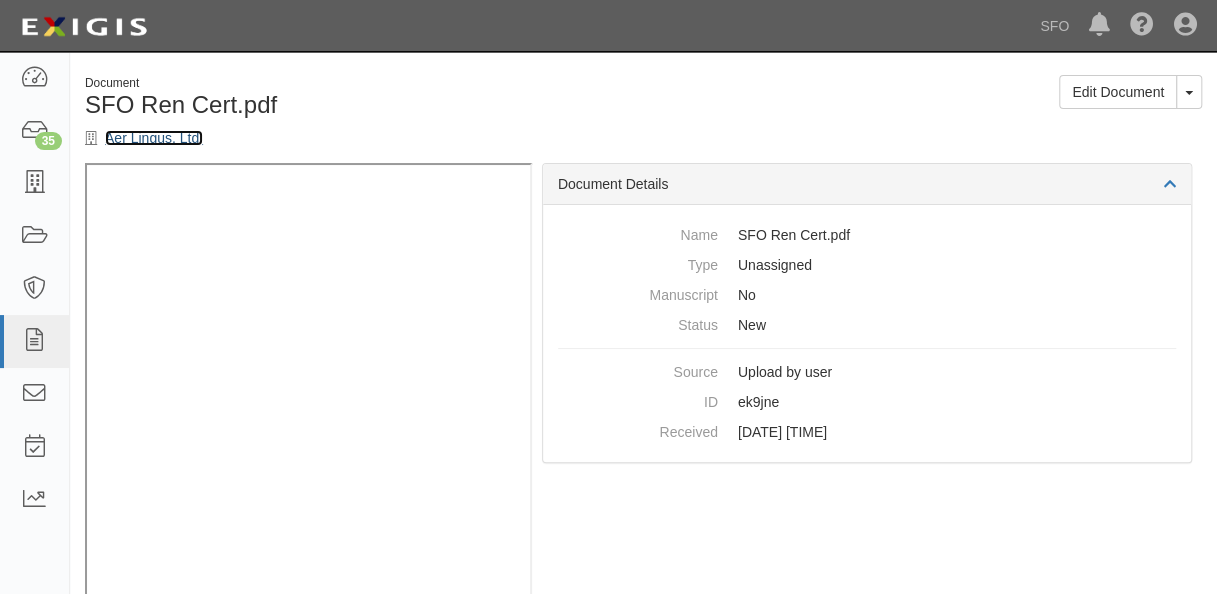 click on "Aer Lingus, Ltd." at bounding box center (154, 138) 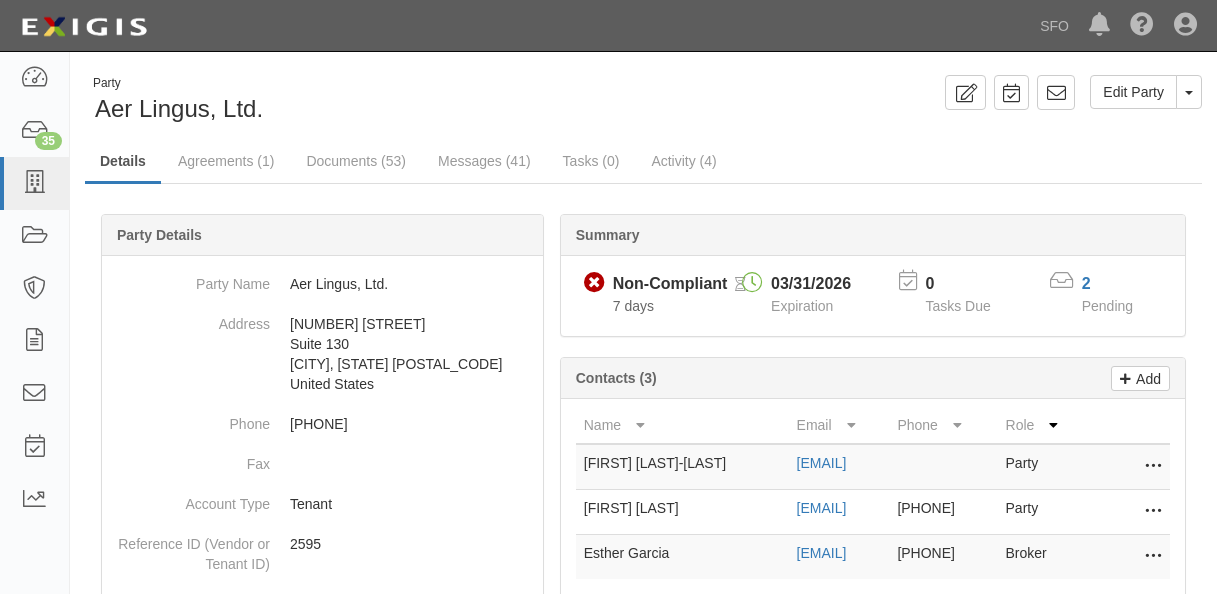 scroll, scrollTop: 0, scrollLeft: 0, axis: both 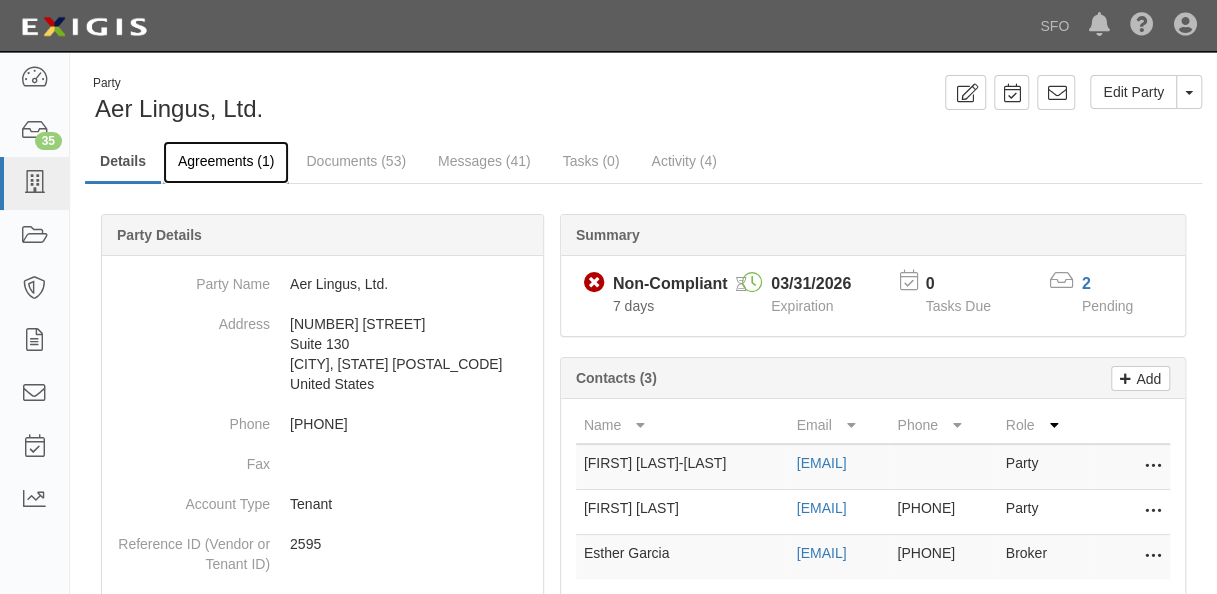 click on "Agreements (1)" at bounding box center (226, 162) 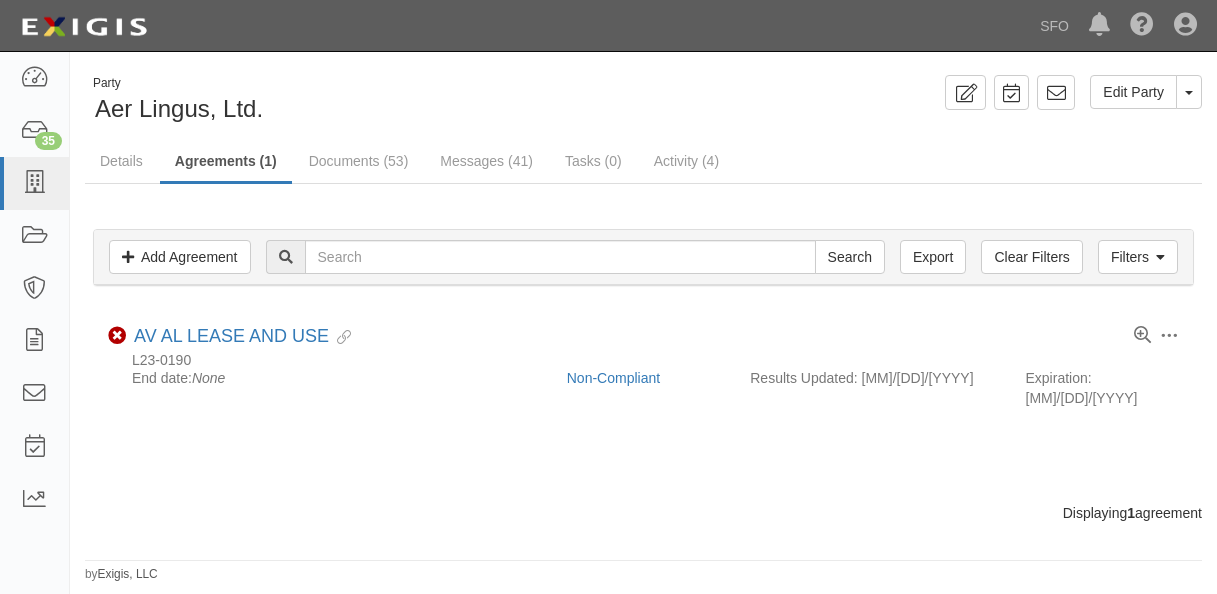scroll, scrollTop: 0, scrollLeft: 0, axis: both 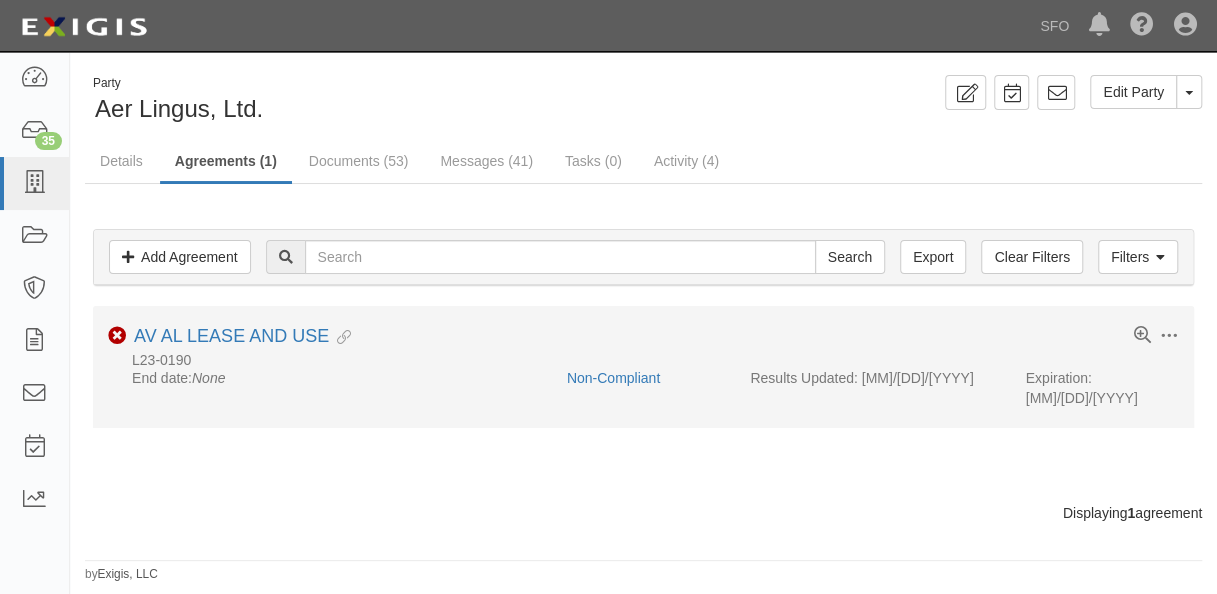 click on "AV AL LEASE AND USE Evidence Linked" at bounding box center (242, 337) 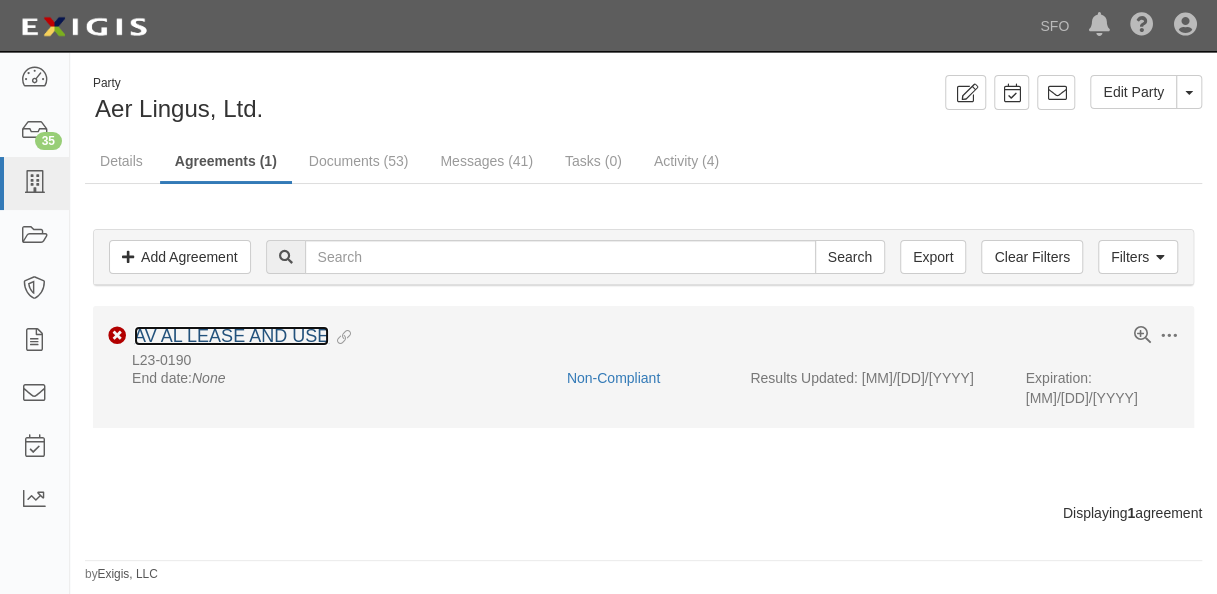 click on "AV AL LEASE AND USE" at bounding box center [231, 336] 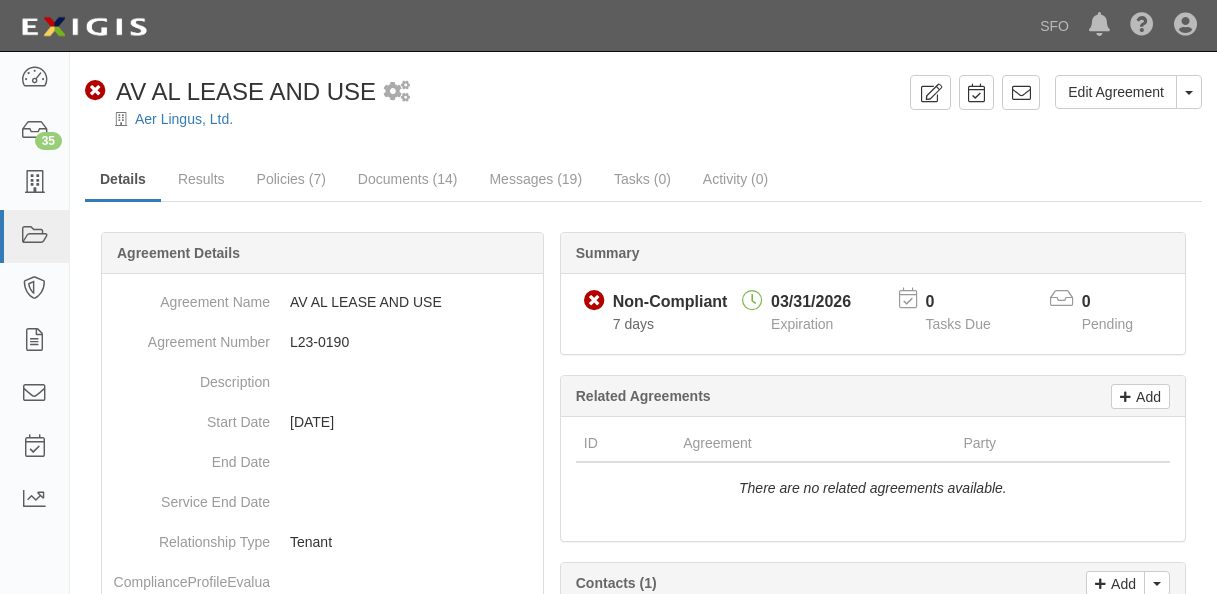 scroll, scrollTop: 0, scrollLeft: 0, axis: both 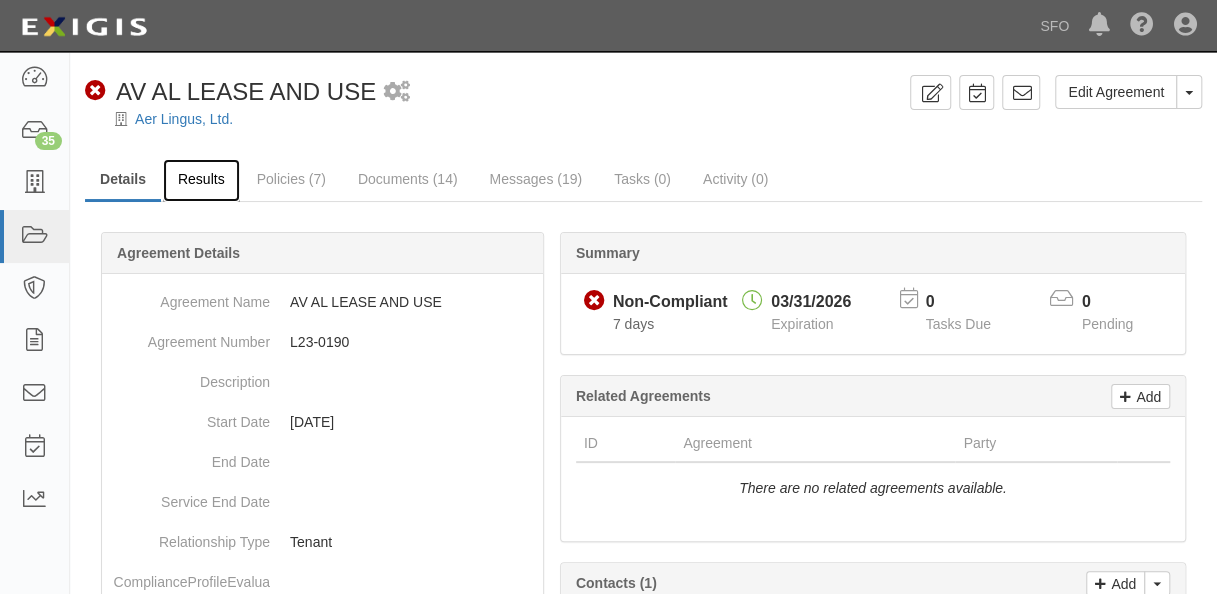 click on "Results" at bounding box center [201, 180] 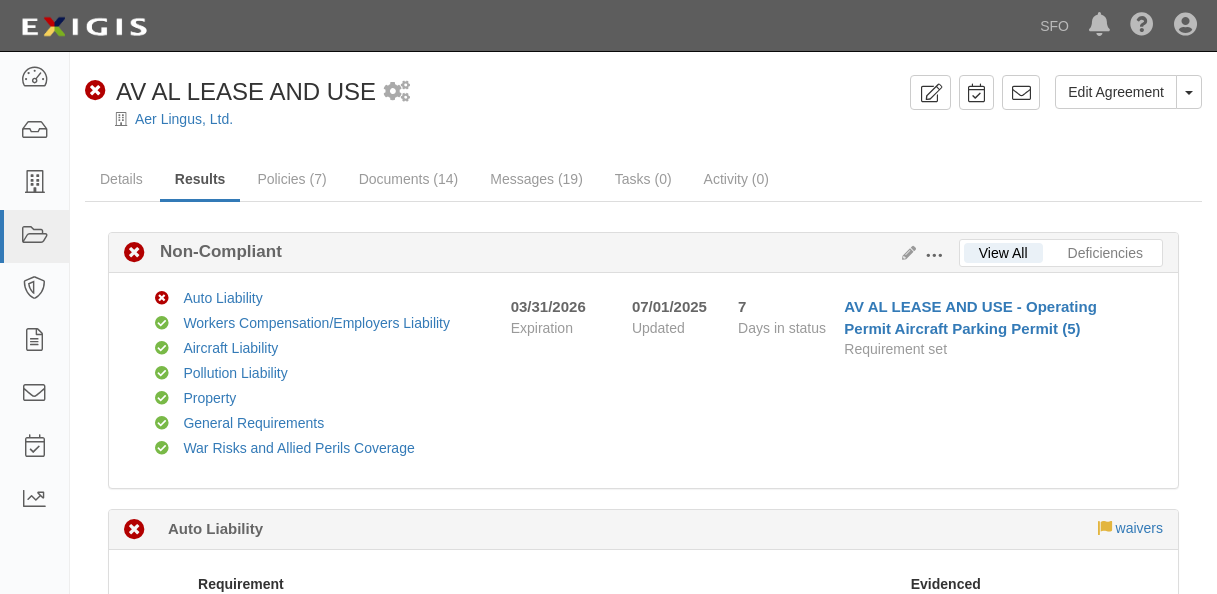 scroll, scrollTop: 0, scrollLeft: 0, axis: both 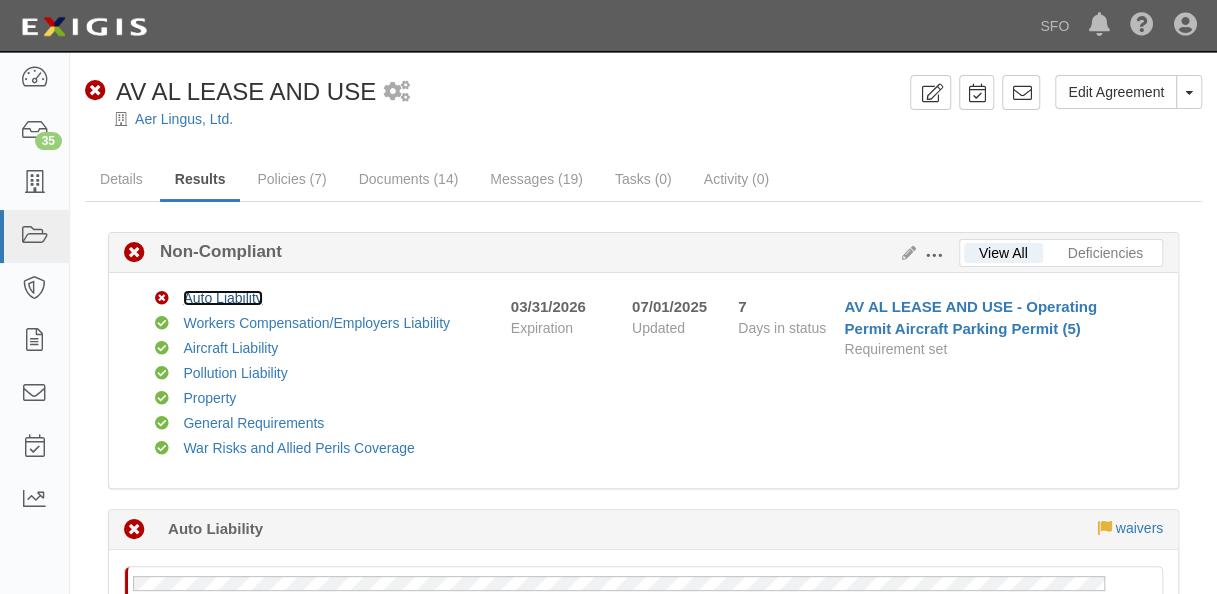click on "Auto Liability" at bounding box center (222, 298) 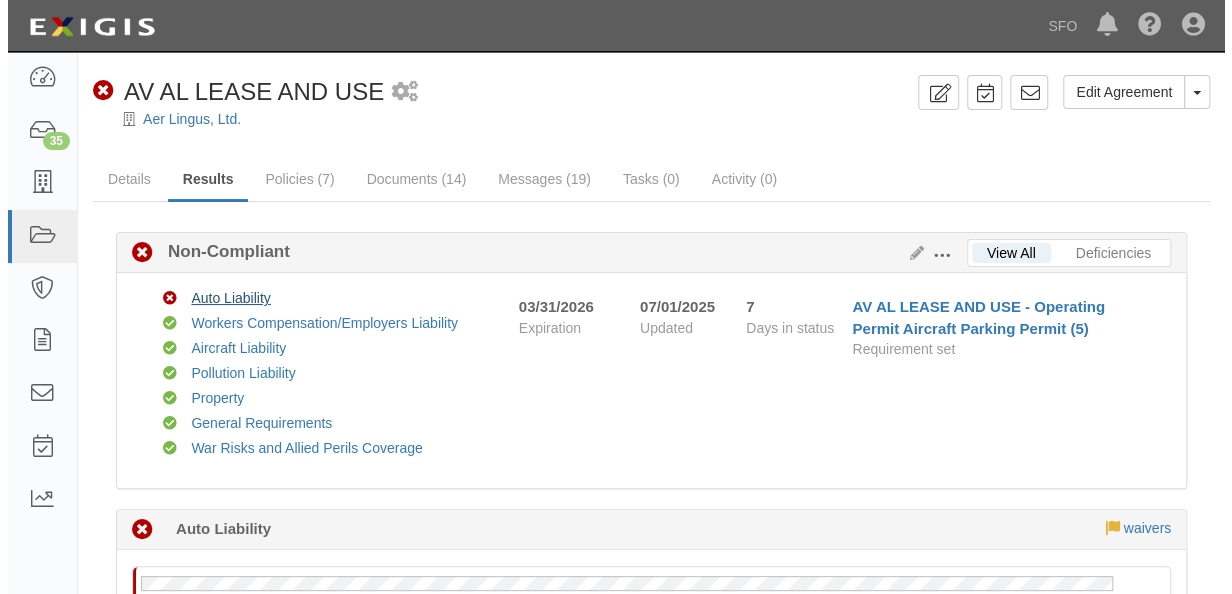 scroll, scrollTop: 452, scrollLeft: 0, axis: vertical 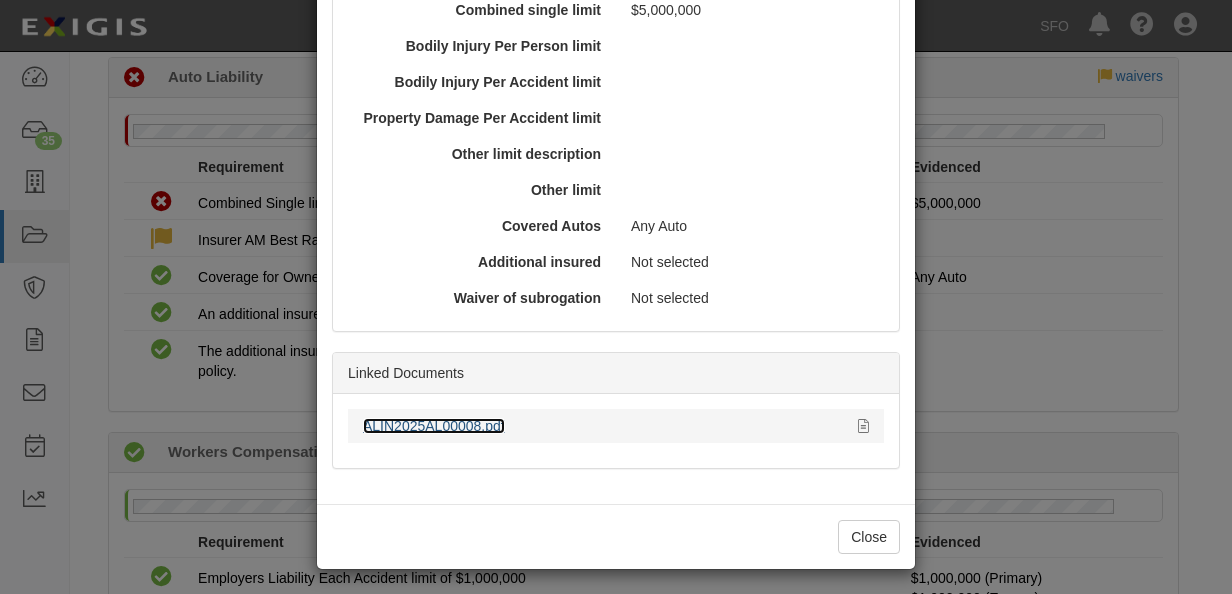click on "ALIN2025AL00008.pdf" at bounding box center [434, 426] 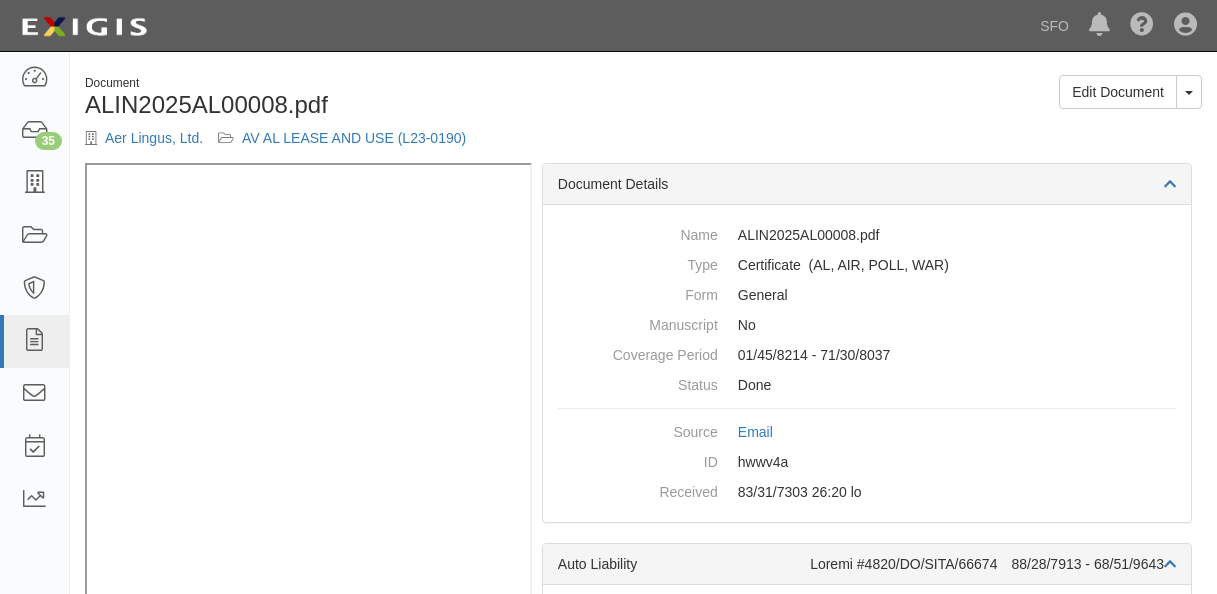 scroll, scrollTop: 0, scrollLeft: 0, axis: both 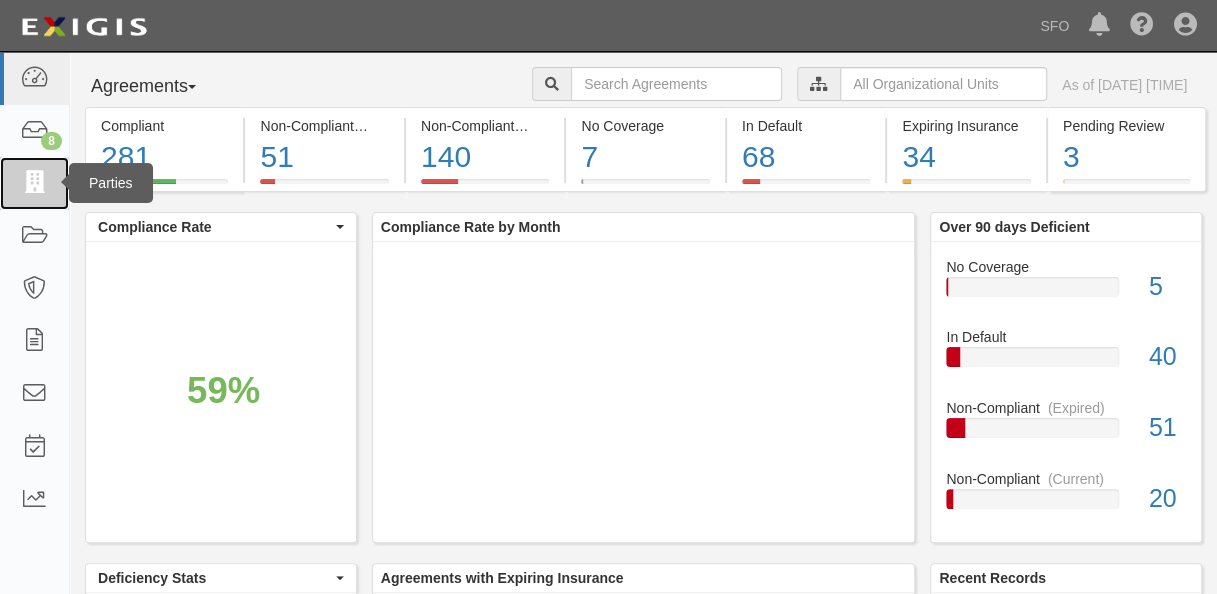 click at bounding box center [34, 183] 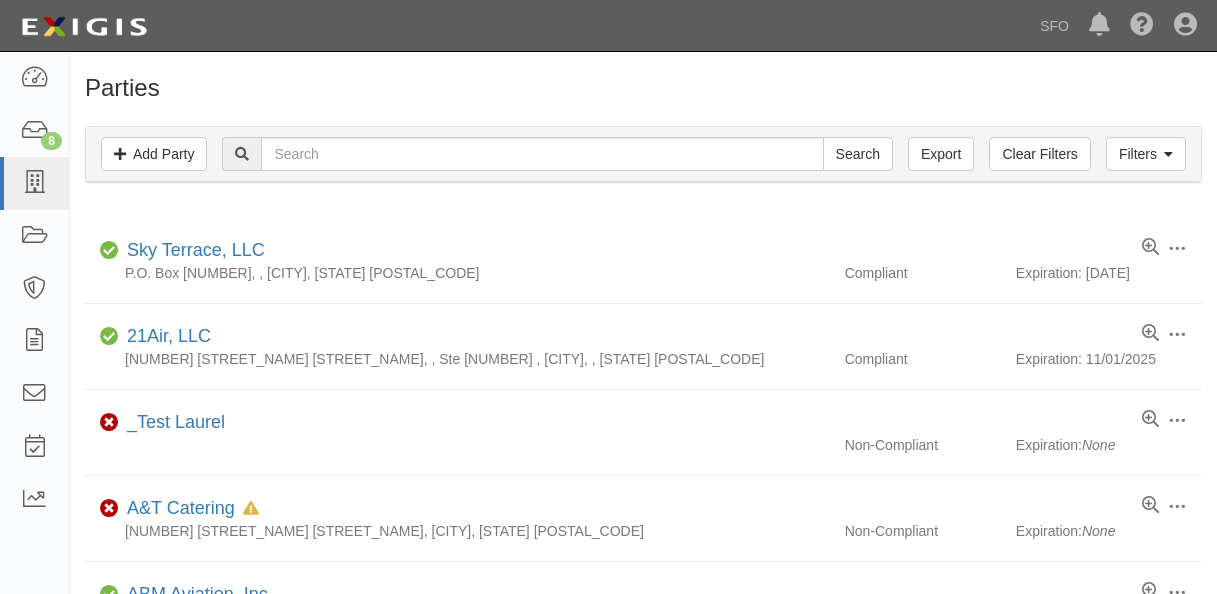 scroll, scrollTop: 0, scrollLeft: 0, axis: both 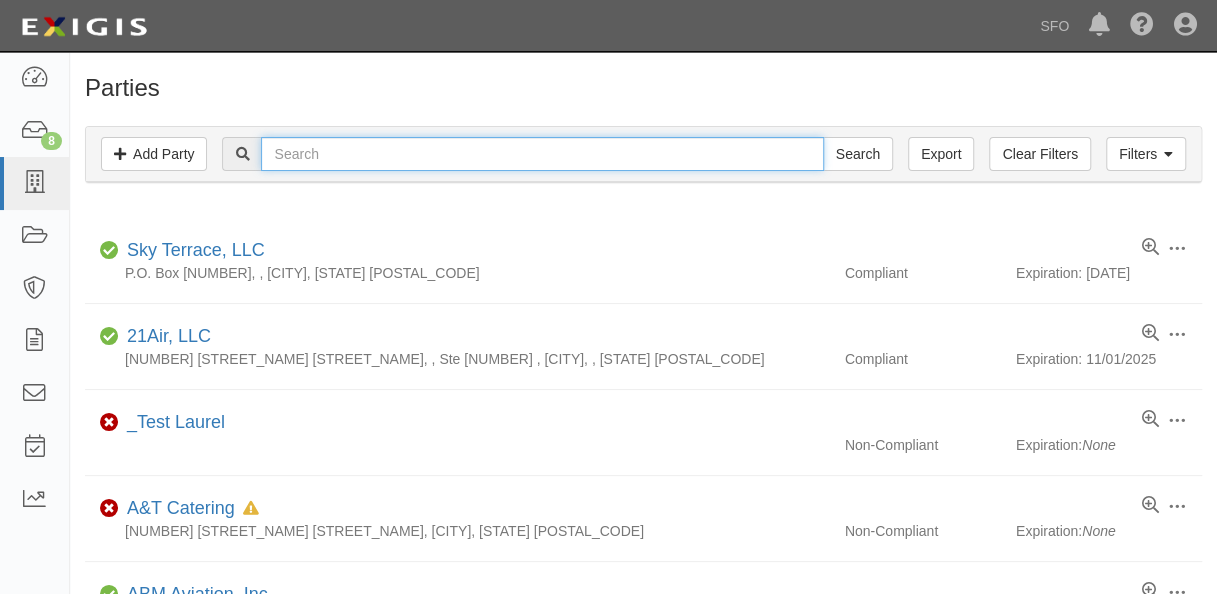 click at bounding box center [542, 154] 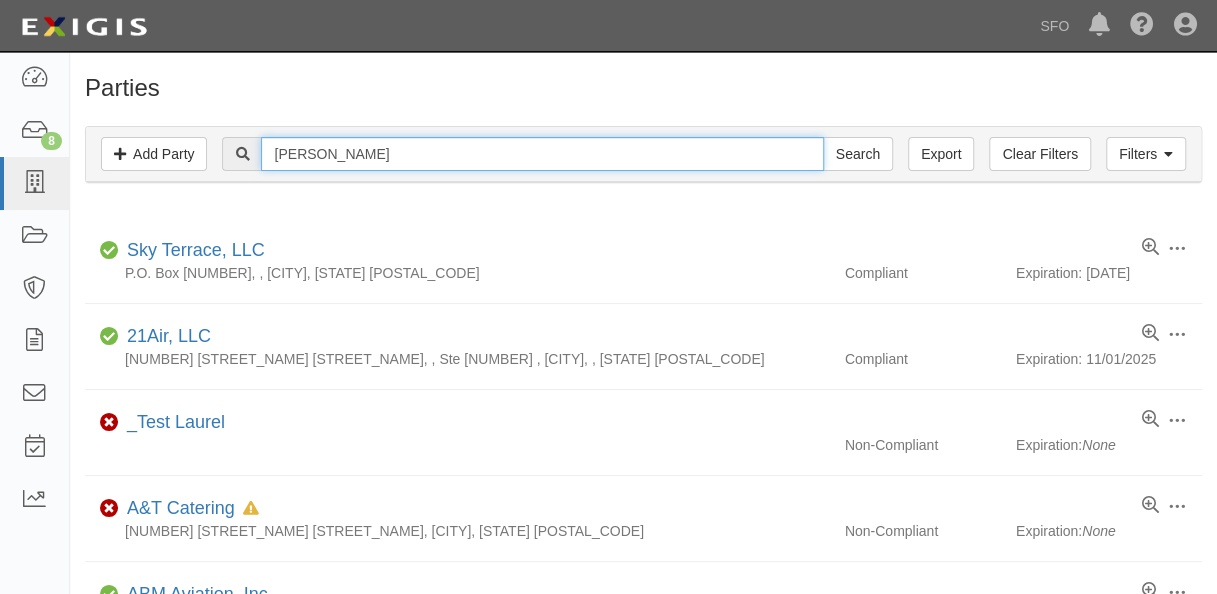 type on "[PERSON_NAME]" 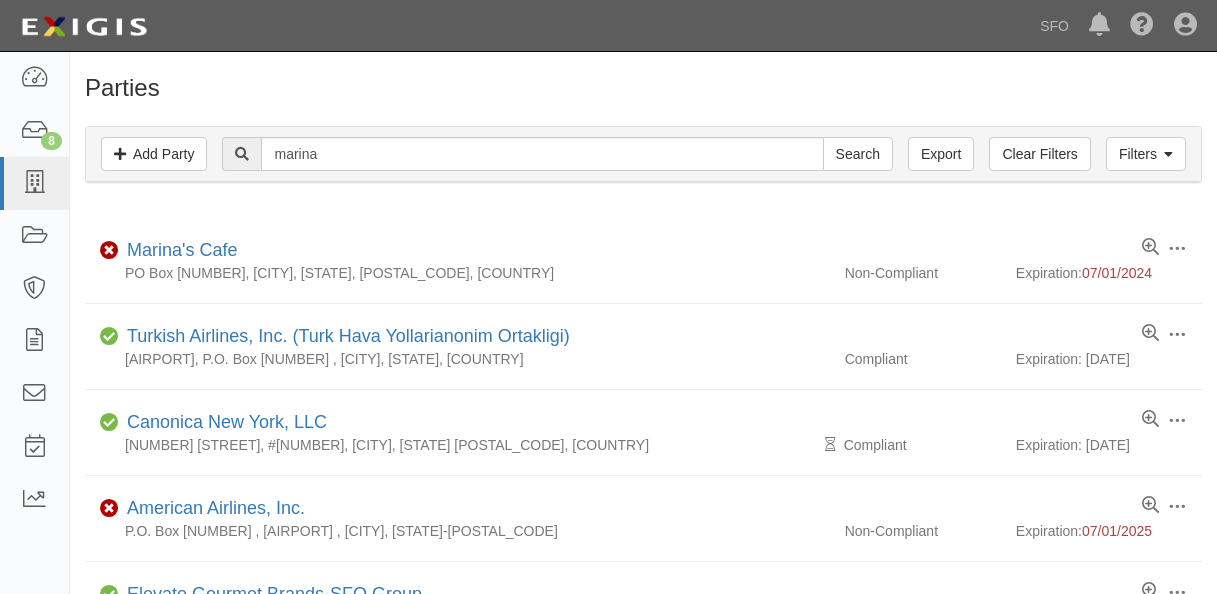 scroll, scrollTop: 0, scrollLeft: 0, axis: both 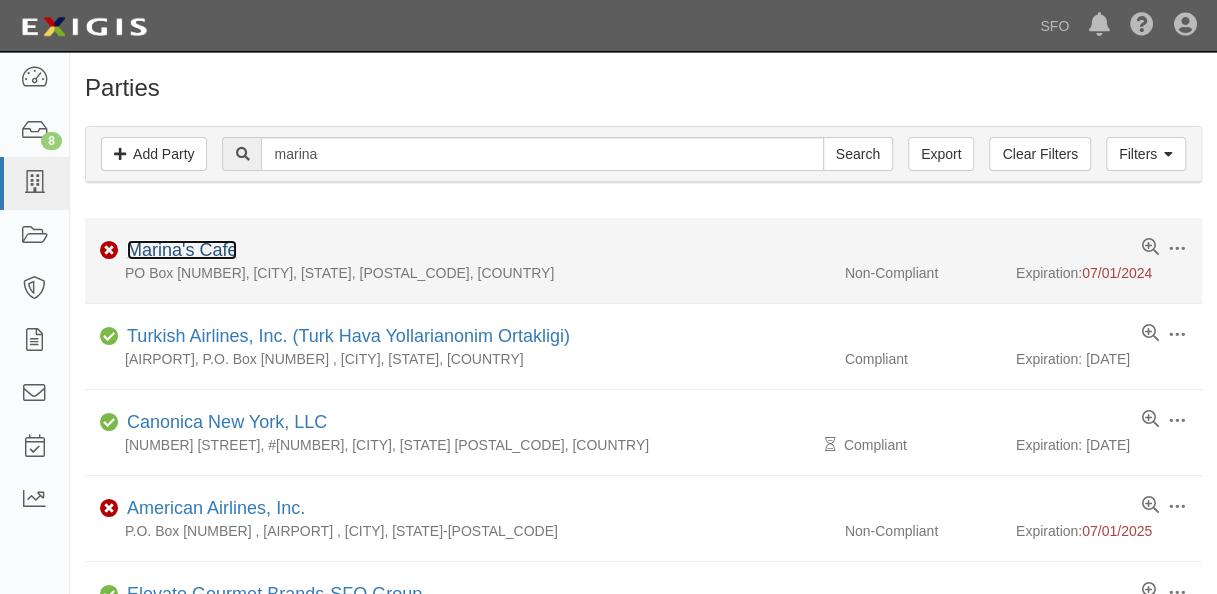 click on "Marina's Cafe" at bounding box center [182, 250] 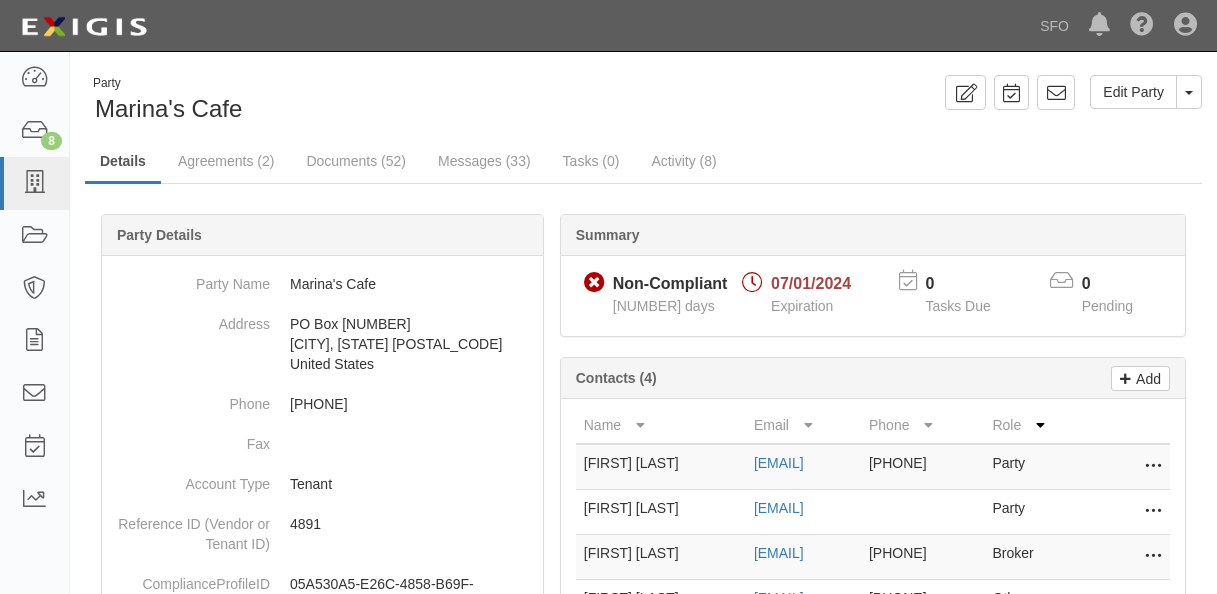 scroll, scrollTop: 0, scrollLeft: 0, axis: both 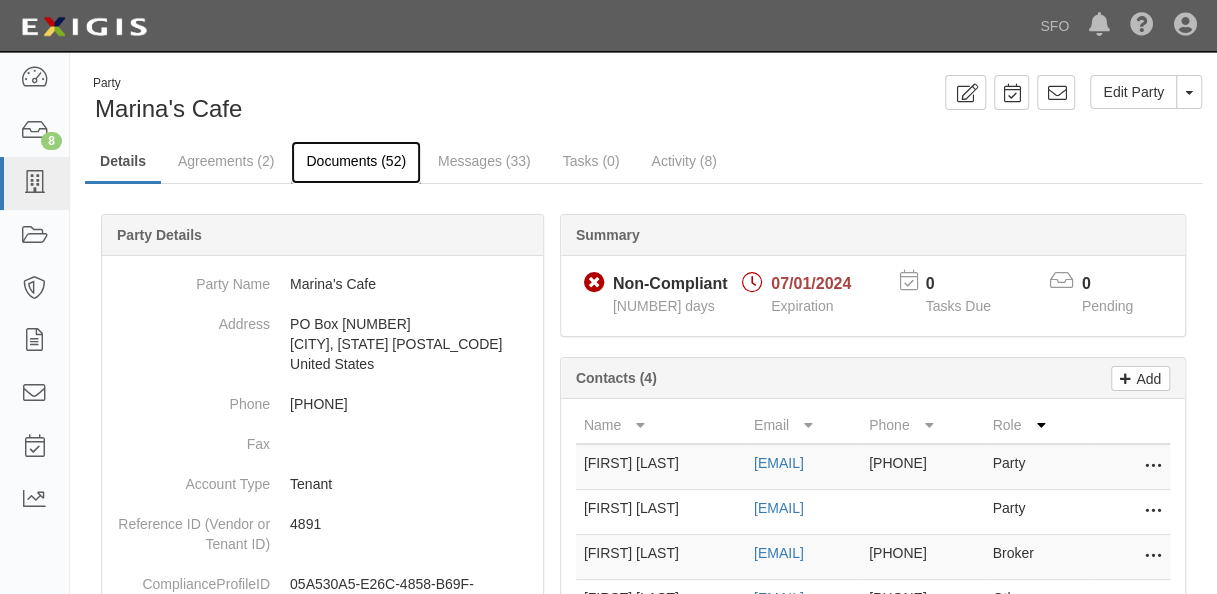click on "Documents (52)" at bounding box center [356, 162] 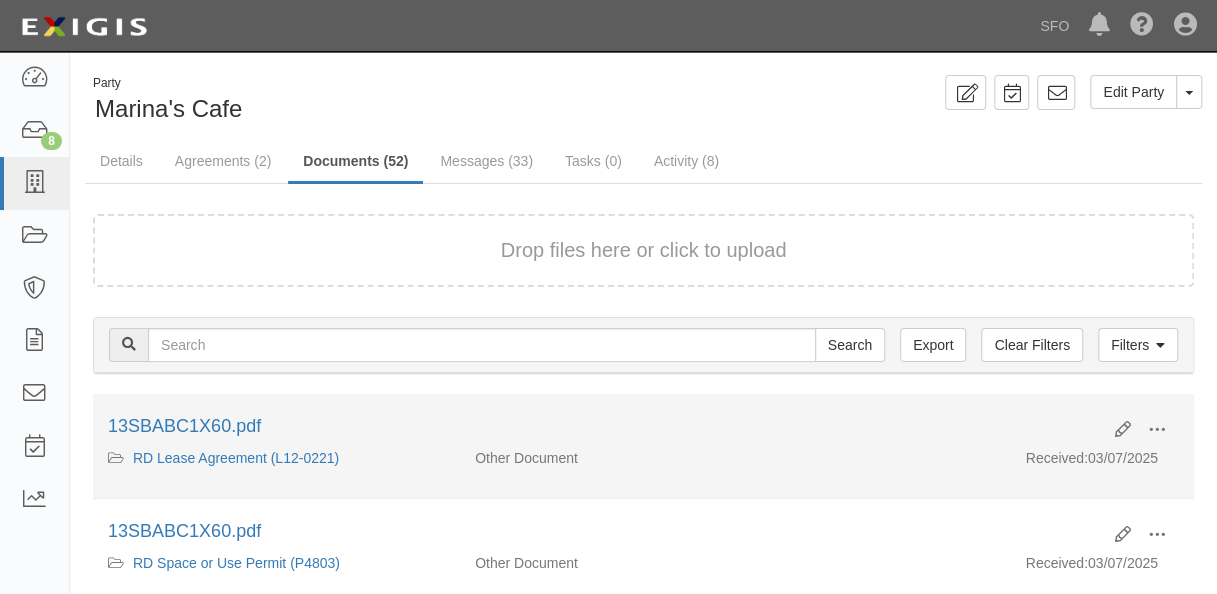 scroll, scrollTop: 100, scrollLeft: 0, axis: vertical 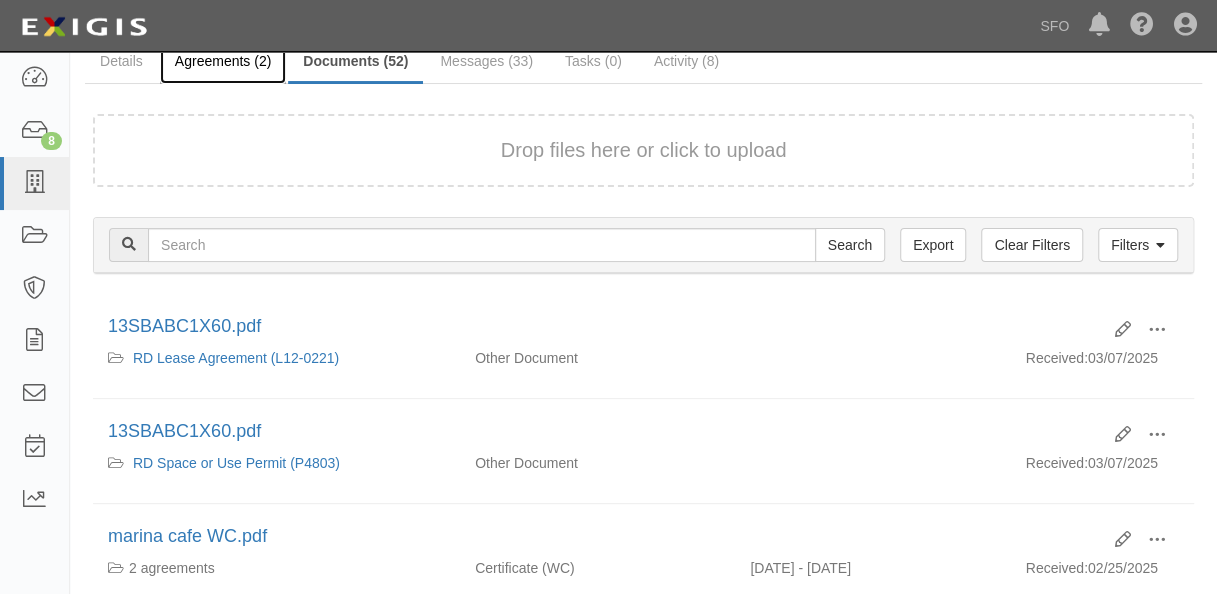 click on "Agreements (2)" at bounding box center [223, 62] 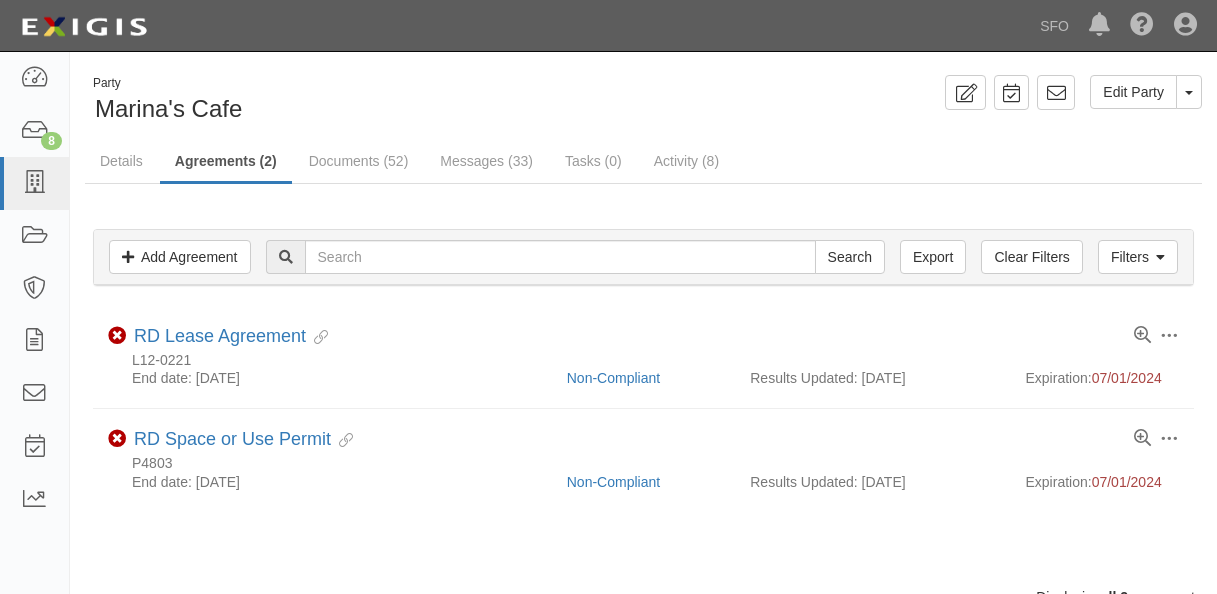 scroll, scrollTop: 0, scrollLeft: 0, axis: both 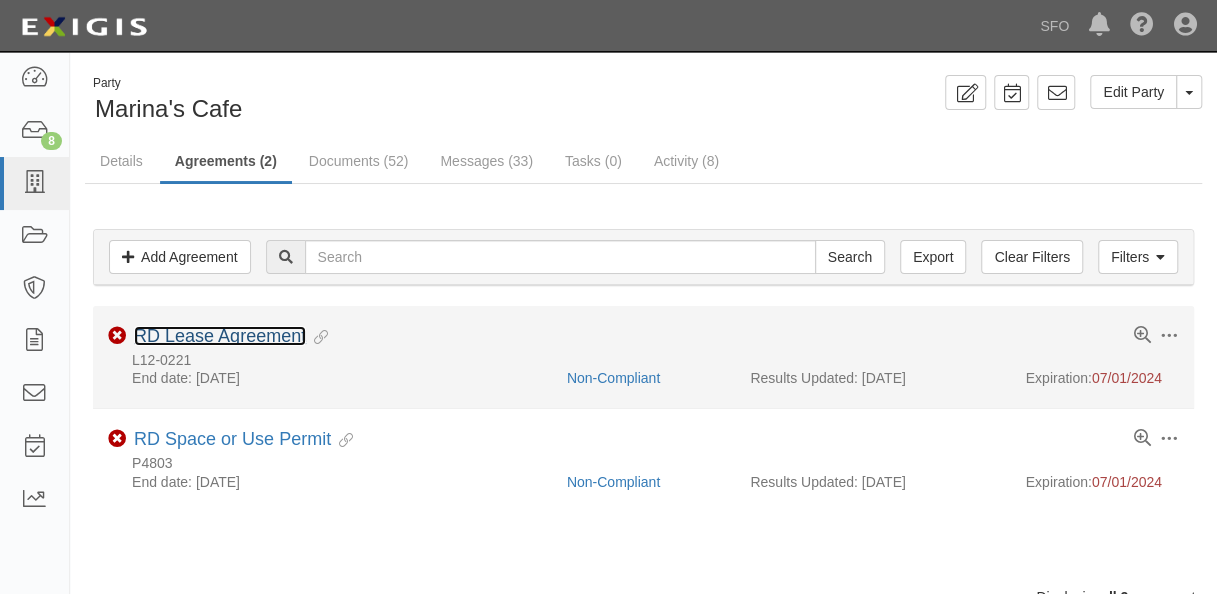 click on "RD Lease Agreement" at bounding box center (220, 336) 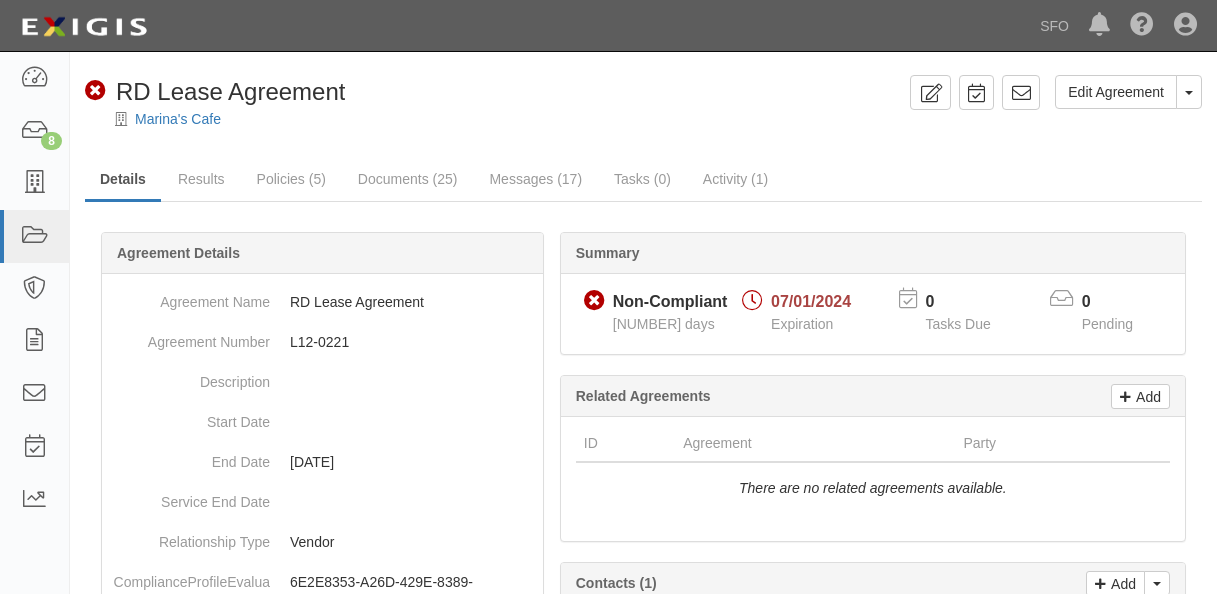 scroll, scrollTop: 0, scrollLeft: 0, axis: both 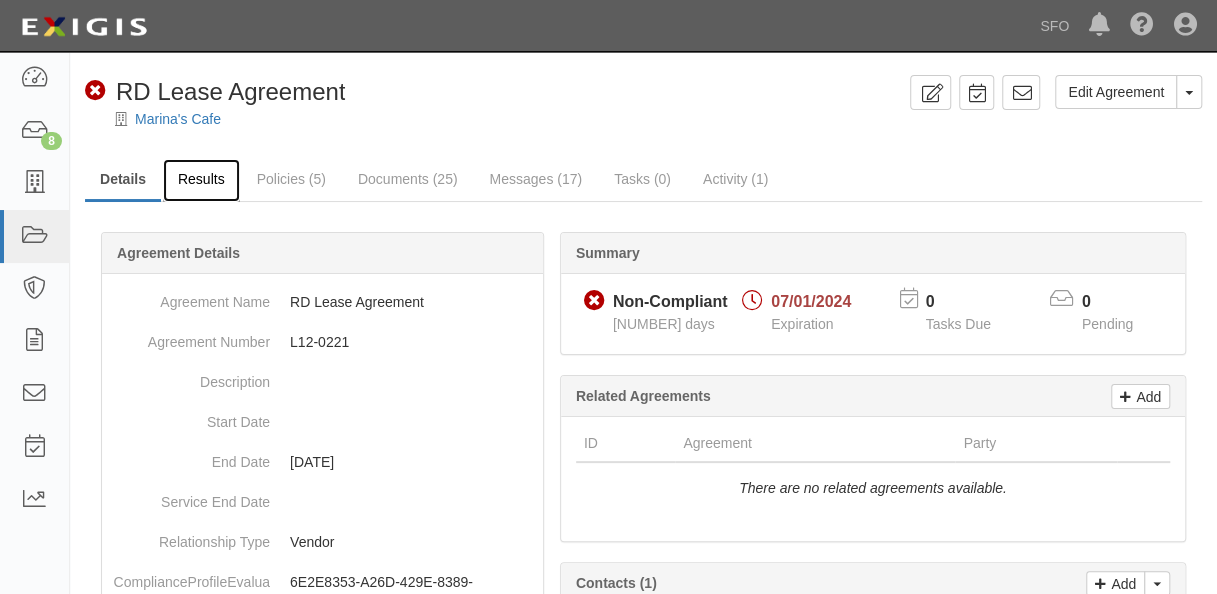 click on "Results" at bounding box center (201, 180) 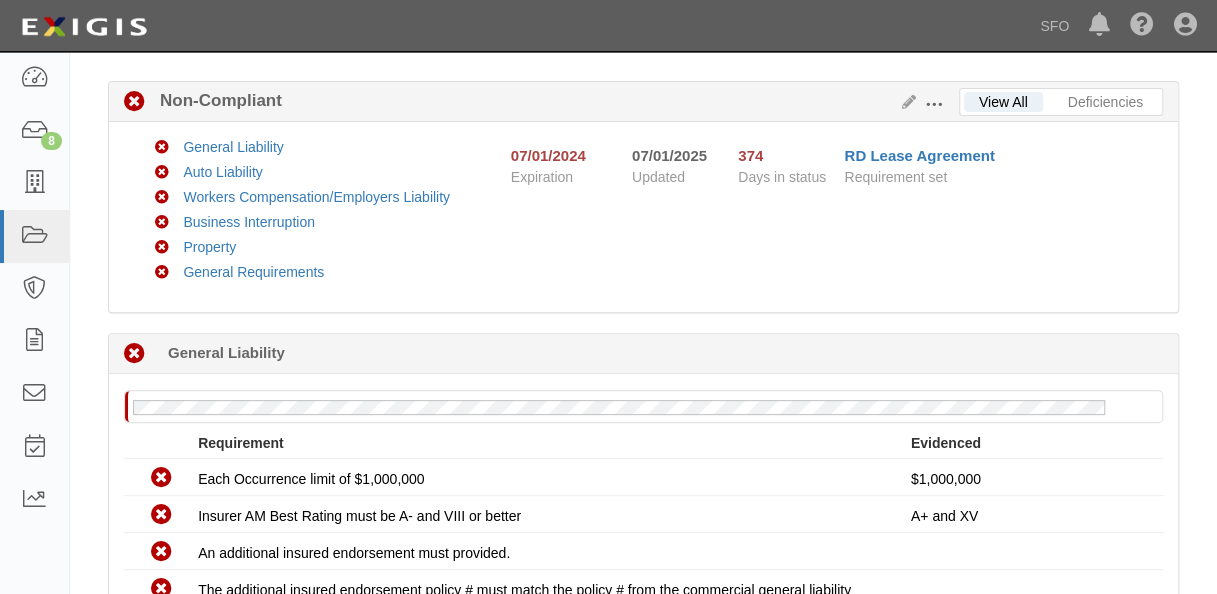 scroll, scrollTop: 0, scrollLeft: 0, axis: both 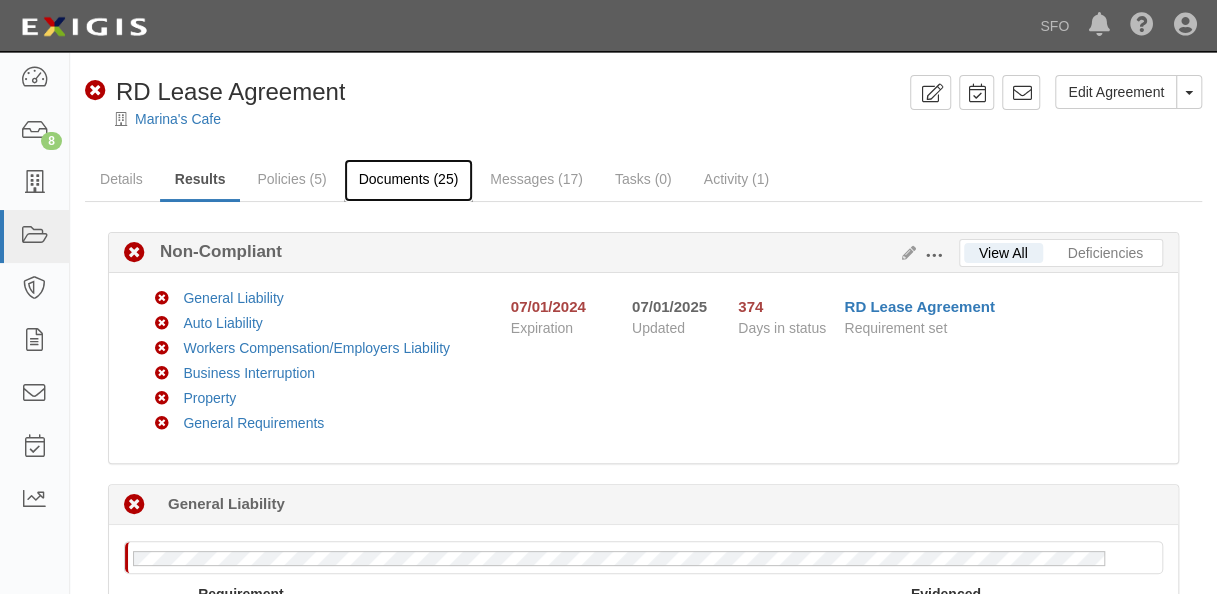 click on "Documents (25)" at bounding box center [409, 180] 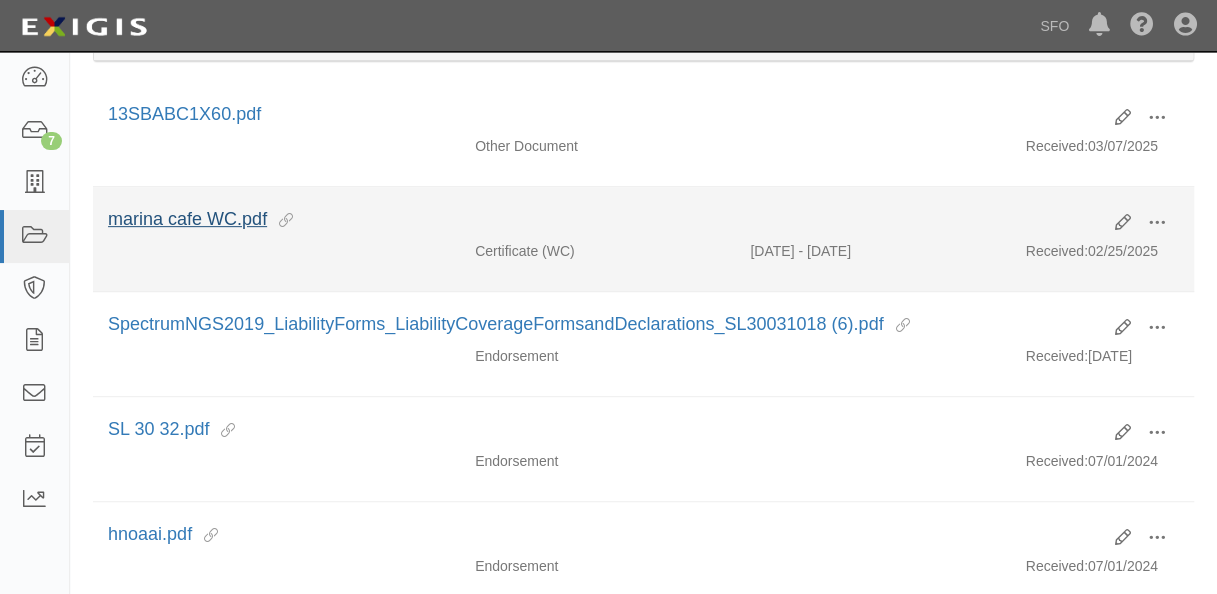 scroll, scrollTop: 300, scrollLeft: 0, axis: vertical 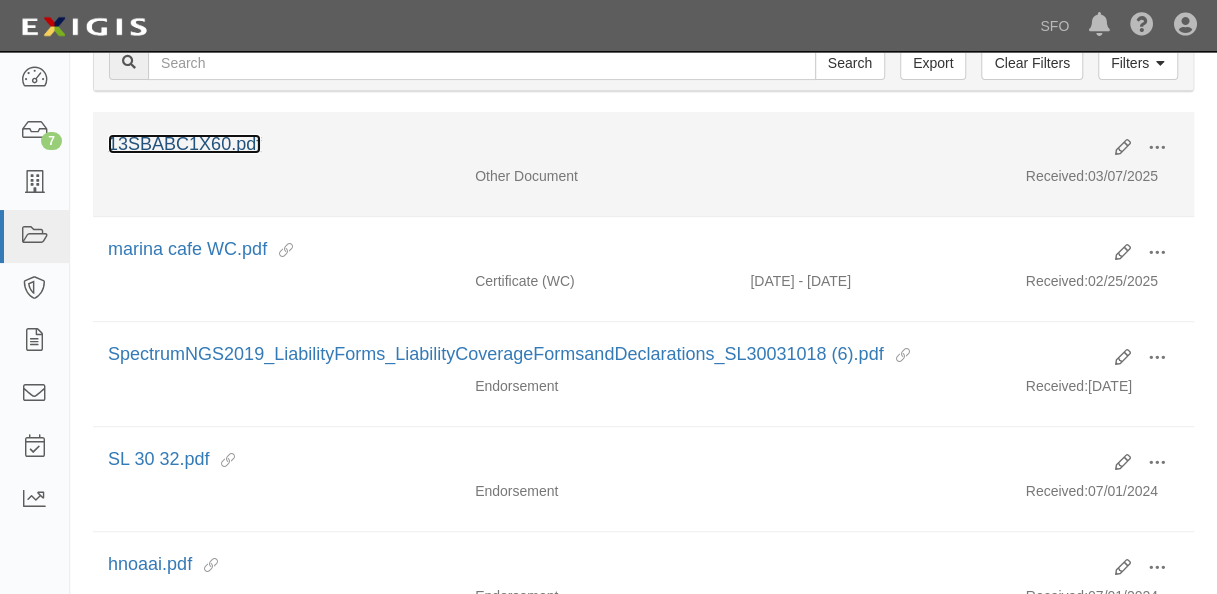 click on "13SBABC1X60.pdf" at bounding box center (184, 144) 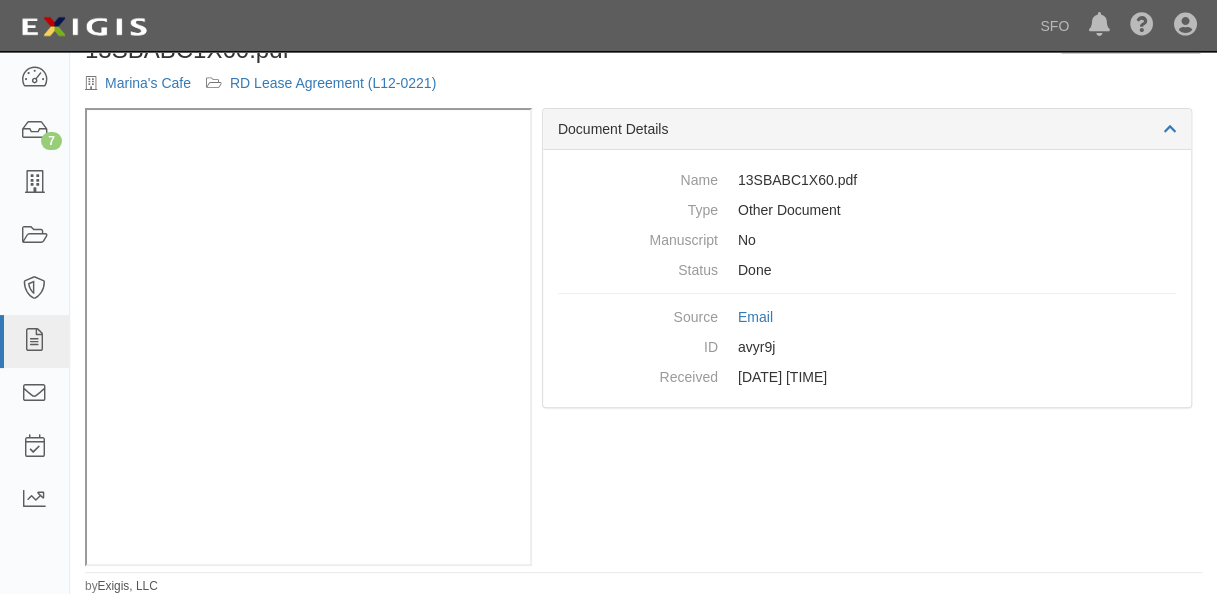 scroll, scrollTop: 0, scrollLeft: 0, axis: both 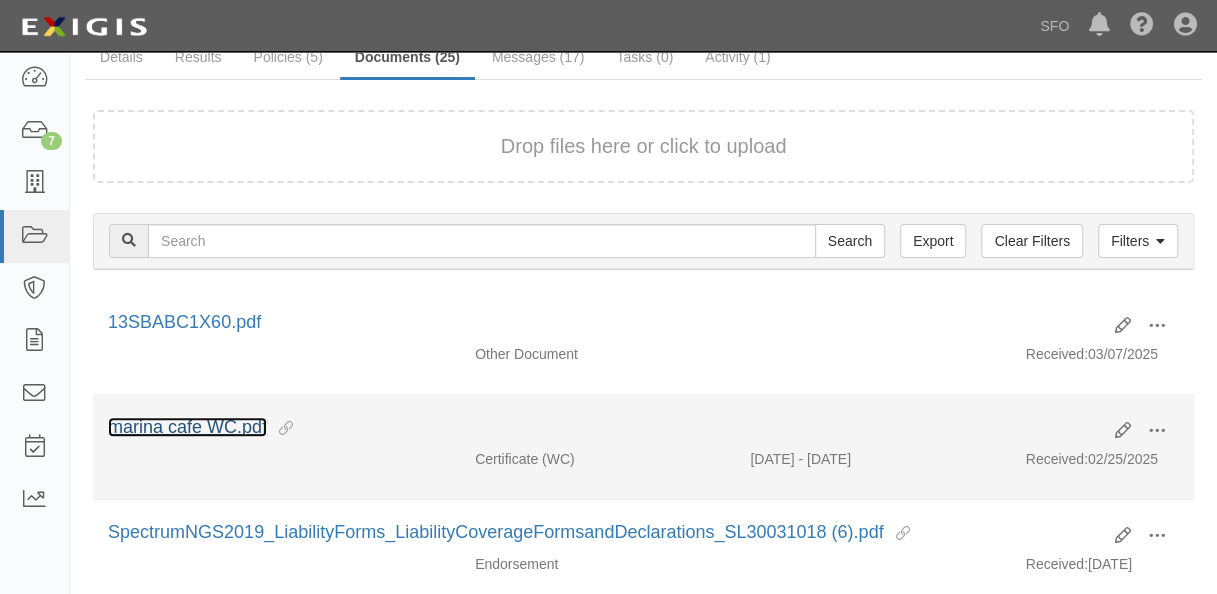 click on "marina cafe WC.pdf" at bounding box center (187, 427) 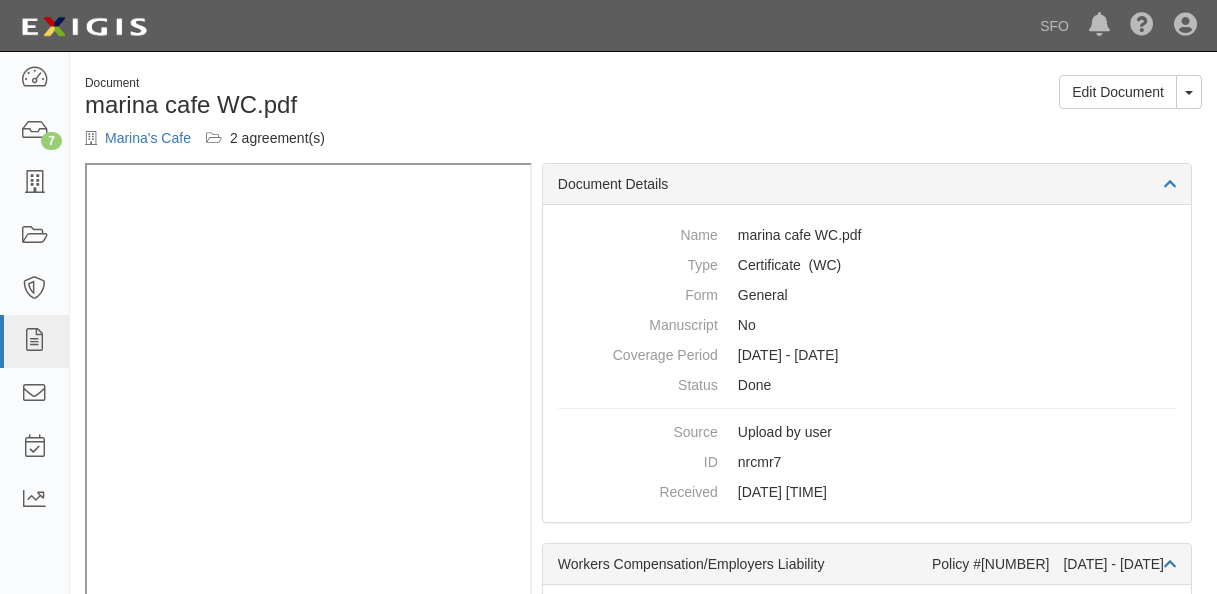 scroll, scrollTop: 0, scrollLeft: 0, axis: both 